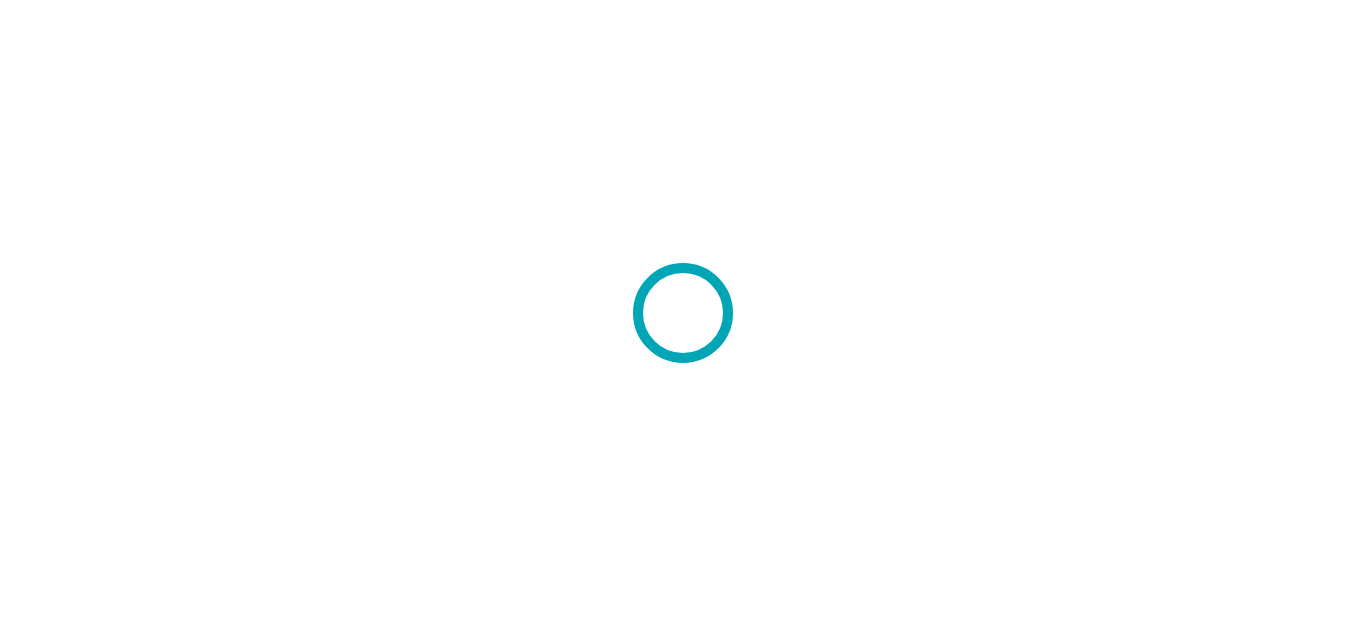 scroll, scrollTop: 0, scrollLeft: 0, axis: both 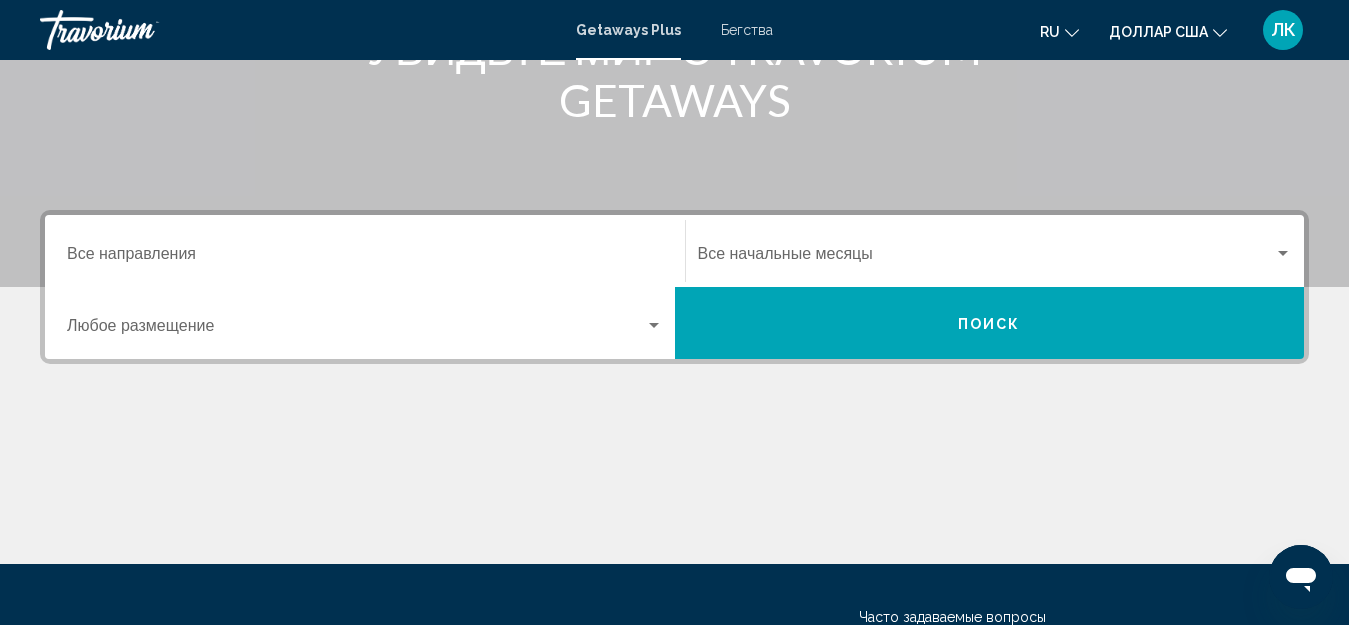 click at bounding box center [986, 258] 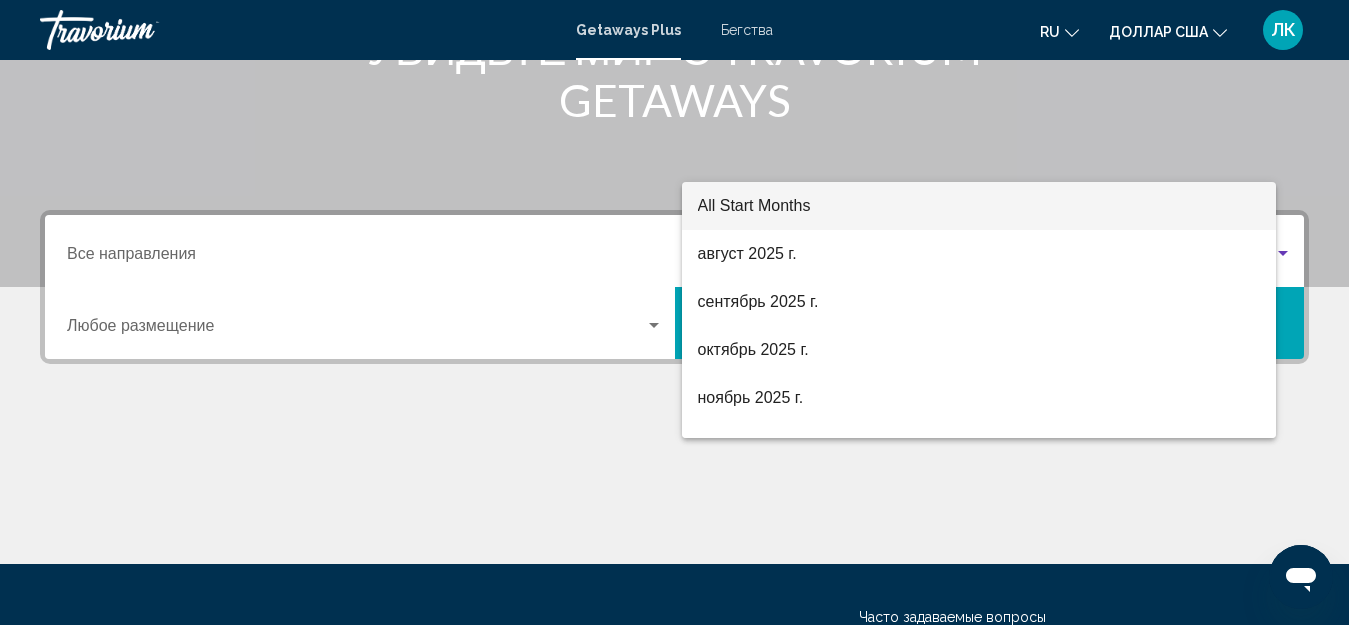 scroll, scrollTop: 458, scrollLeft: 0, axis: vertical 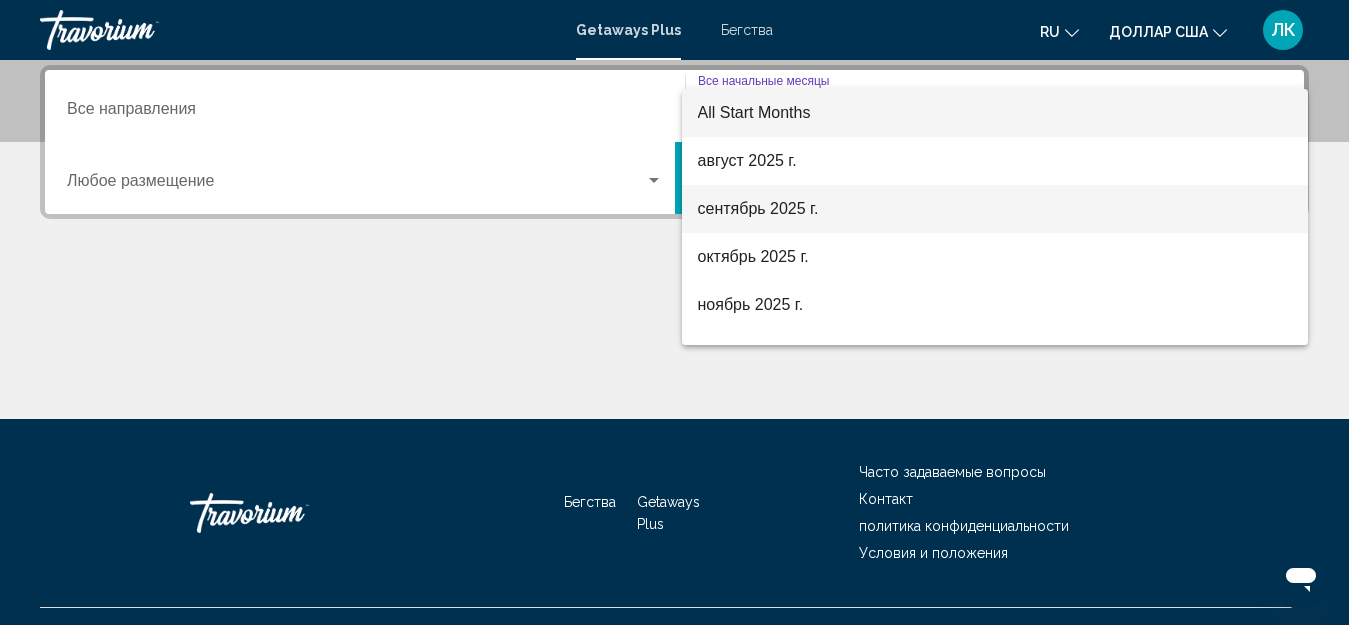 click on "сентябрь 2025 г." at bounding box center [995, 209] 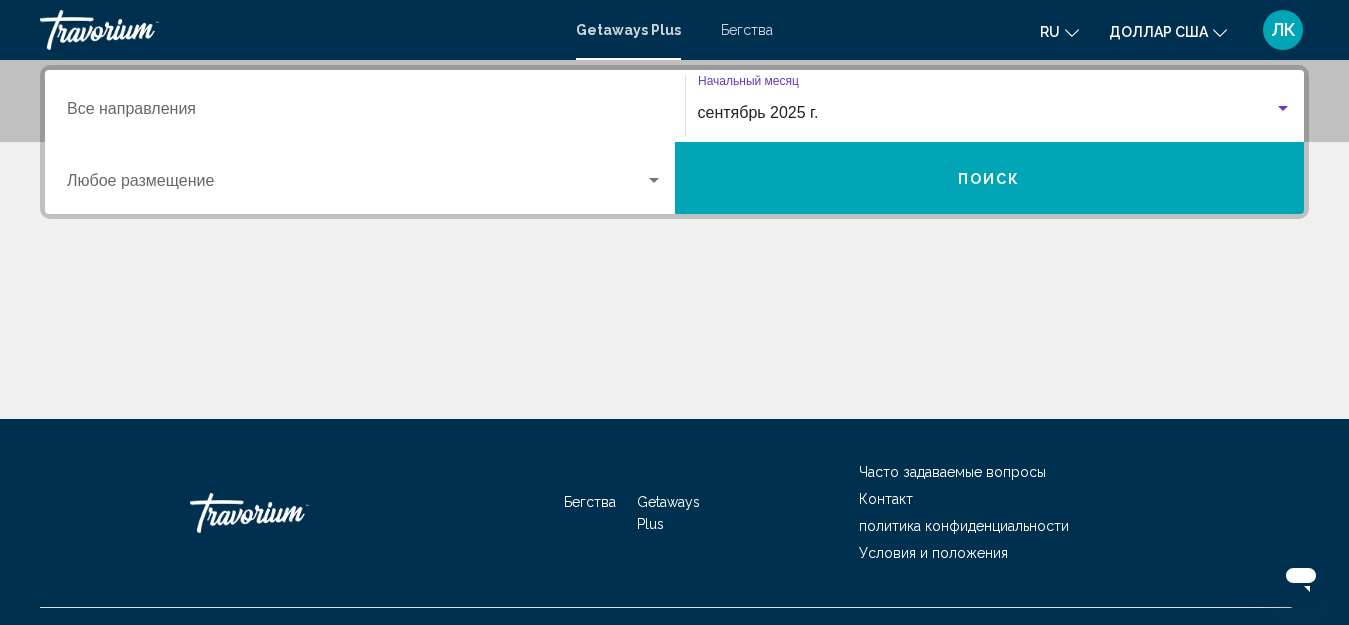 click on "Поиск" at bounding box center [990, 178] 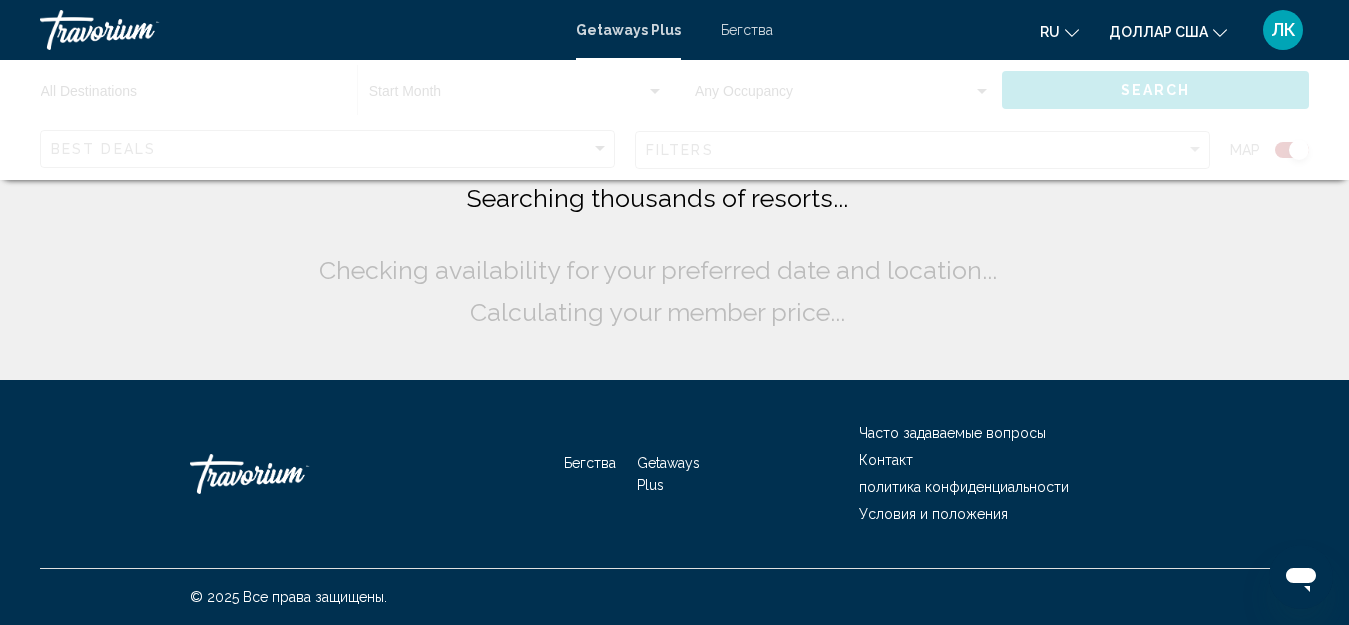 scroll, scrollTop: 0, scrollLeft: 0, axis: both 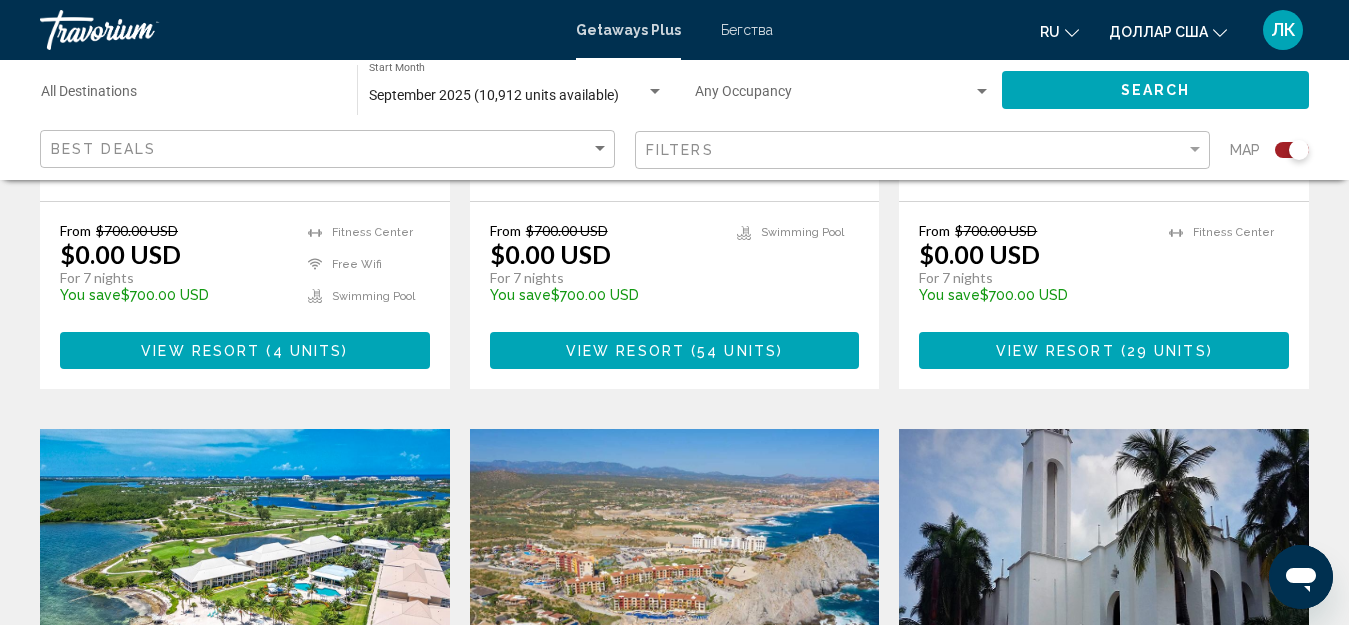 drag, startPoint x: 1327, startPoint y: 251, endPoint x: 1232, endPoint y: -21, distance: 288.11282 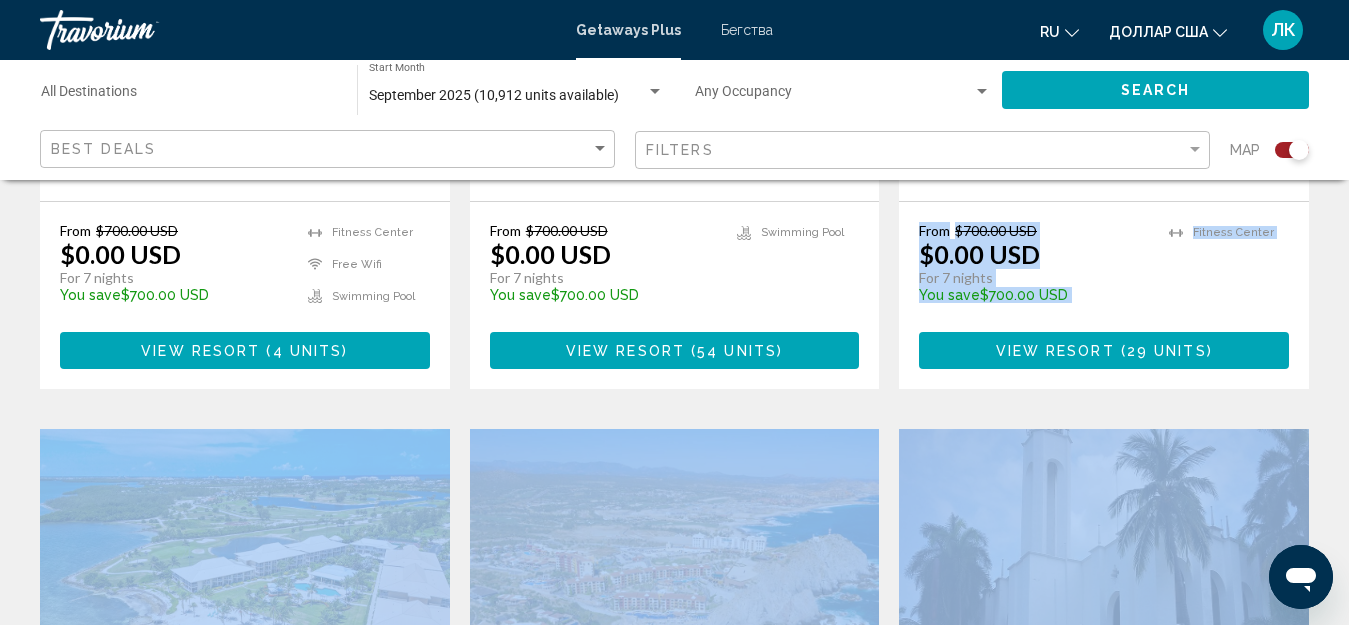 scroll, scrollTop: 1029, scrollLeft: 0, axis: vertical 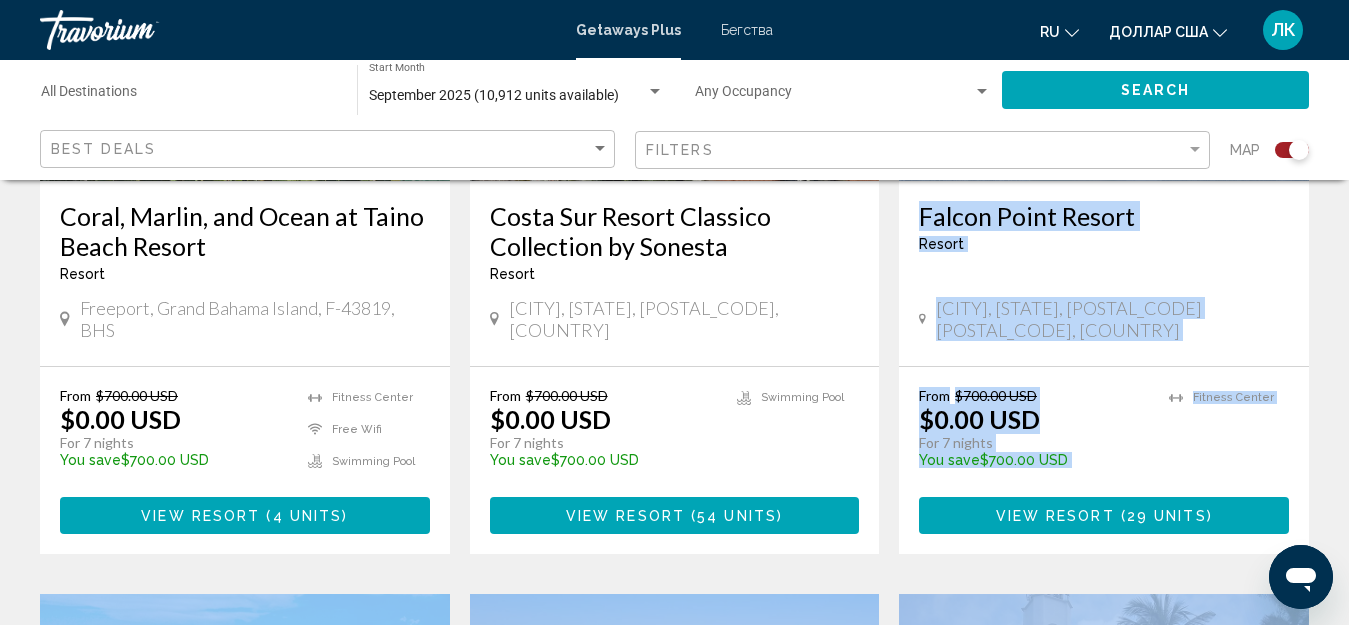 click on "← Переместить влево → Переместить вправо ↑ Переместить вверх ↓ Переместить вниз + Приблизить - Уменьшить Home Переместить влево на 75 % End Переместить вправо на 75 % Предыдущая страница Переместить вверх на 75 % Следующая страница Переместить вниз на 75 % Чтобы активировать перетаскивание с помощью клавиатуры, нажмите Alt + Ввод. После этого перемещайте маркер, используя клавиши со стрелками. Чтобы завершить перетаскивание, нажмите клавишу Ввод. Чтобы отменить действие, нажмите клавишу Esc. Быстрые клавиши Картографические данные 1000 км  Условия Save up to  100%  Resort  -  4" at bounding box center [674, 980] 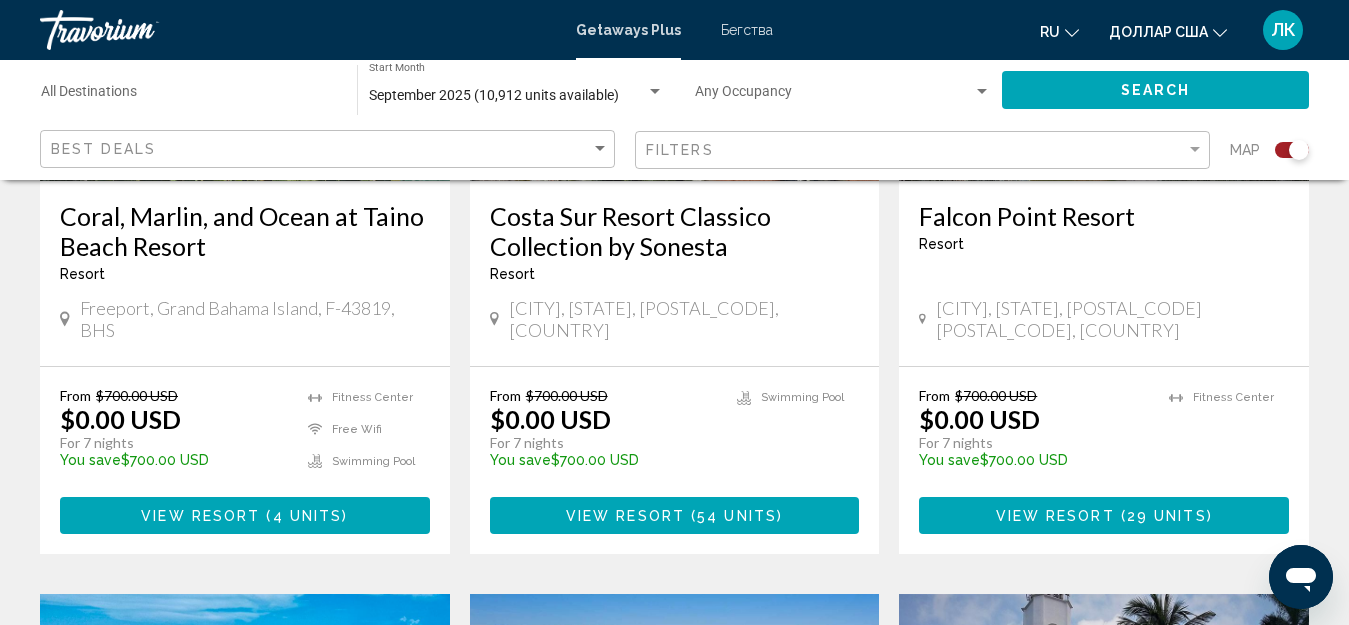 click on "← Переместить влево → Переместить вправо ↑ Переместить вверх ↓ Переместить вниз + Приблизить - Уменьшить Home Переместить влево на 75 % End Переместить вправо на 75 % Предыдущая страница Переместить вверх на 75 % Следующая страница Переместить вниз на 75 % Чтобы активировать перетаскивание с помощью клавиатуры, нажмите Alt + Ввод. После этого перемещайте маркер, используя клавиши со стрелками. Чтобы завершить перетаскивание, нажмите клавишу Ввод. Чтобы отменить действие, нажмите клавишу Esc. Быстрые клавиши Картографические данные 1000 км  Условия Save up to  100%  Resort  -  4" at bounding box center [674, 980] 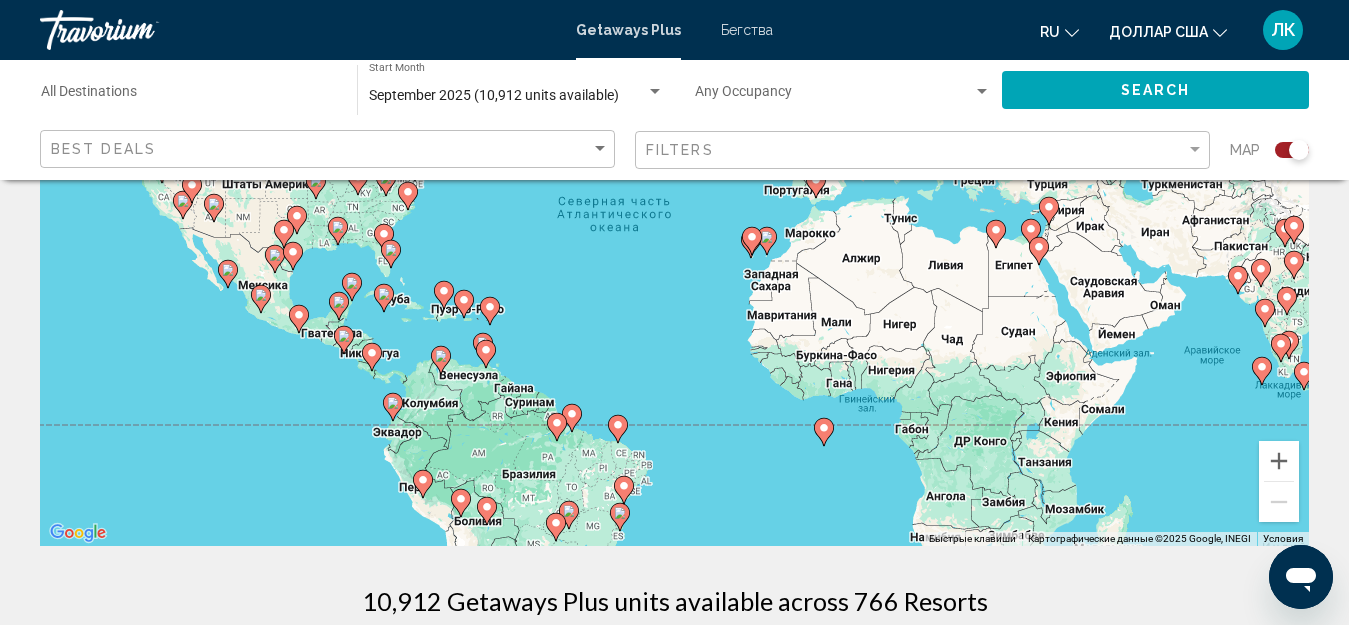 scroll, scrollTop: 110, scrollLeft: 0, axis: vertical 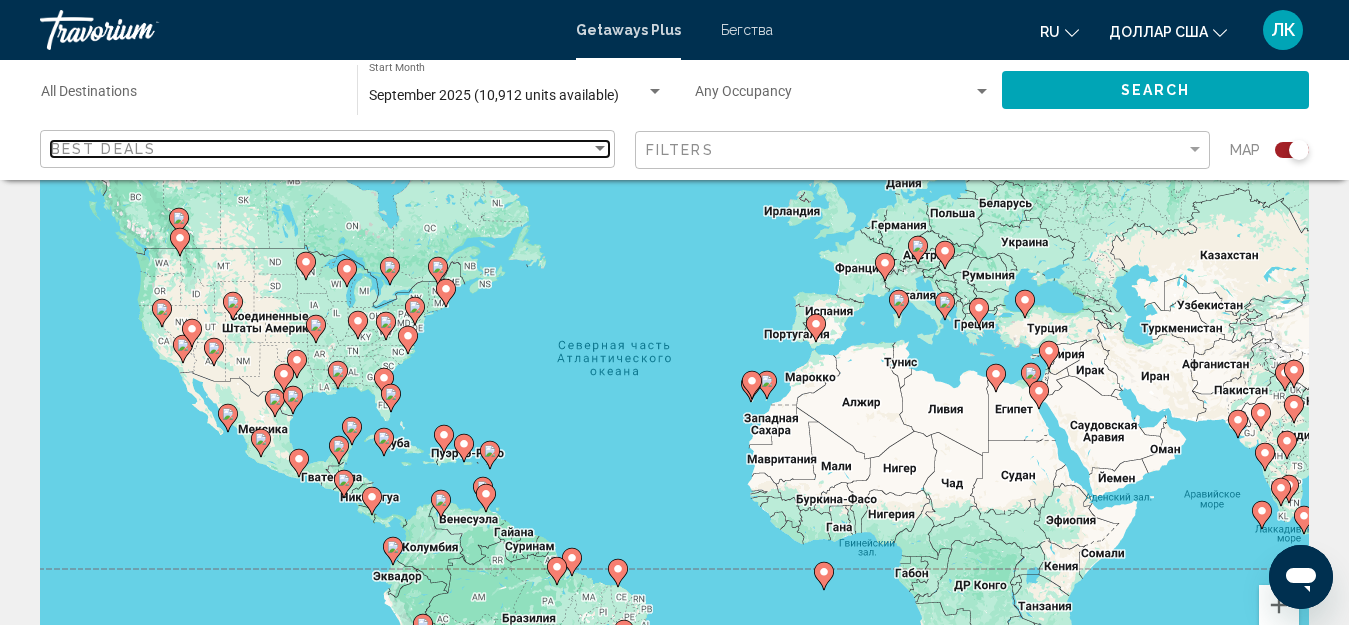 click at bounding box center [600, 149] 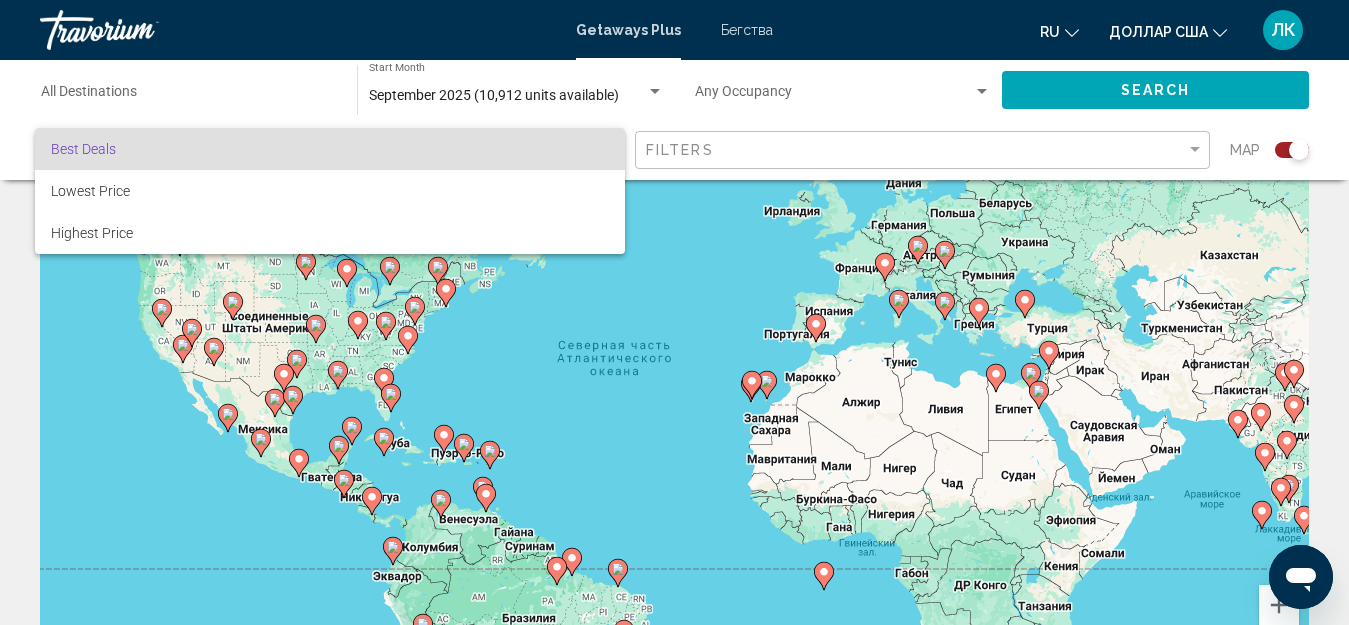 click at bounding box center [674, 312] 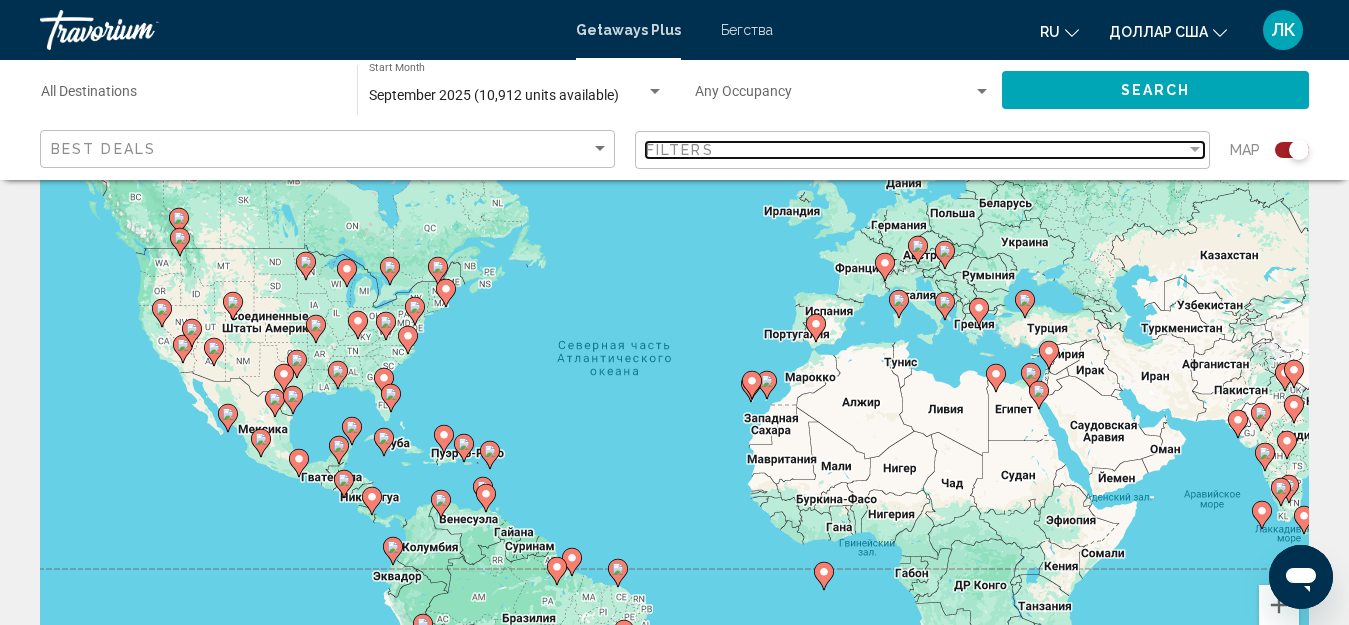 drag, startPoint x: 948, startPoint y: 148, endPoint x: 971, endPoint y: 148, distance: 23 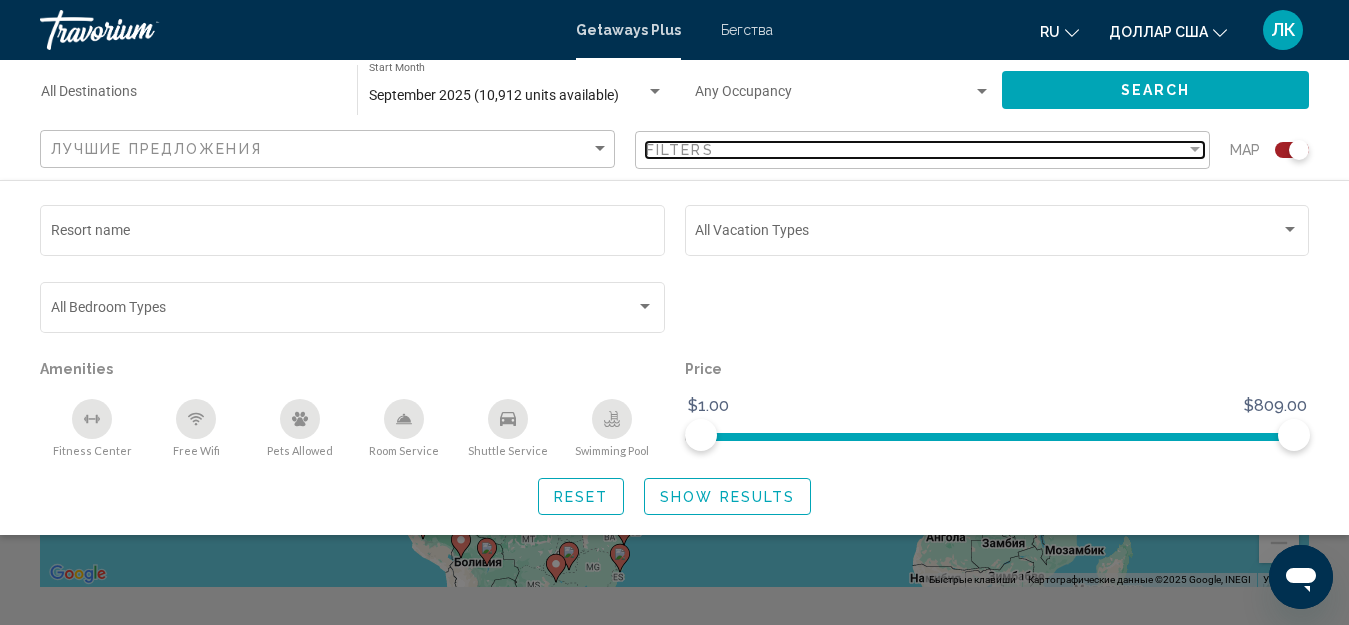 scroll, scrollTop: 275, scrollLeft: 0, axis: vertical 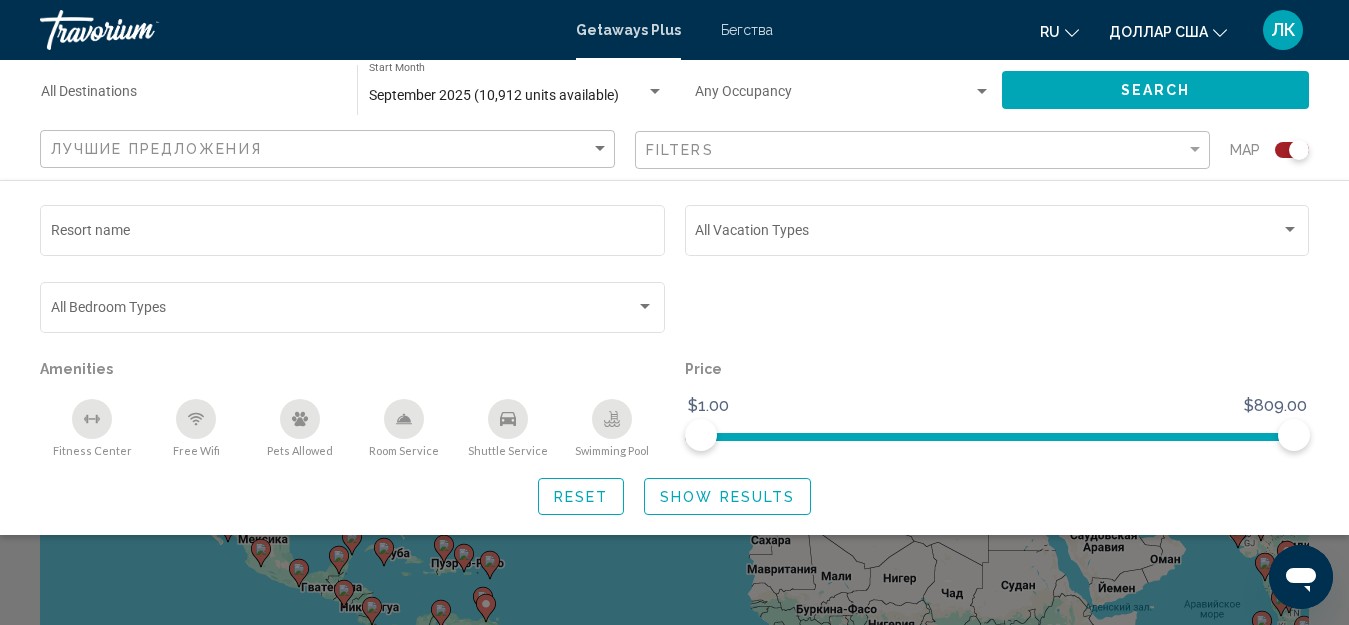 click at bounding box center (982, 92) 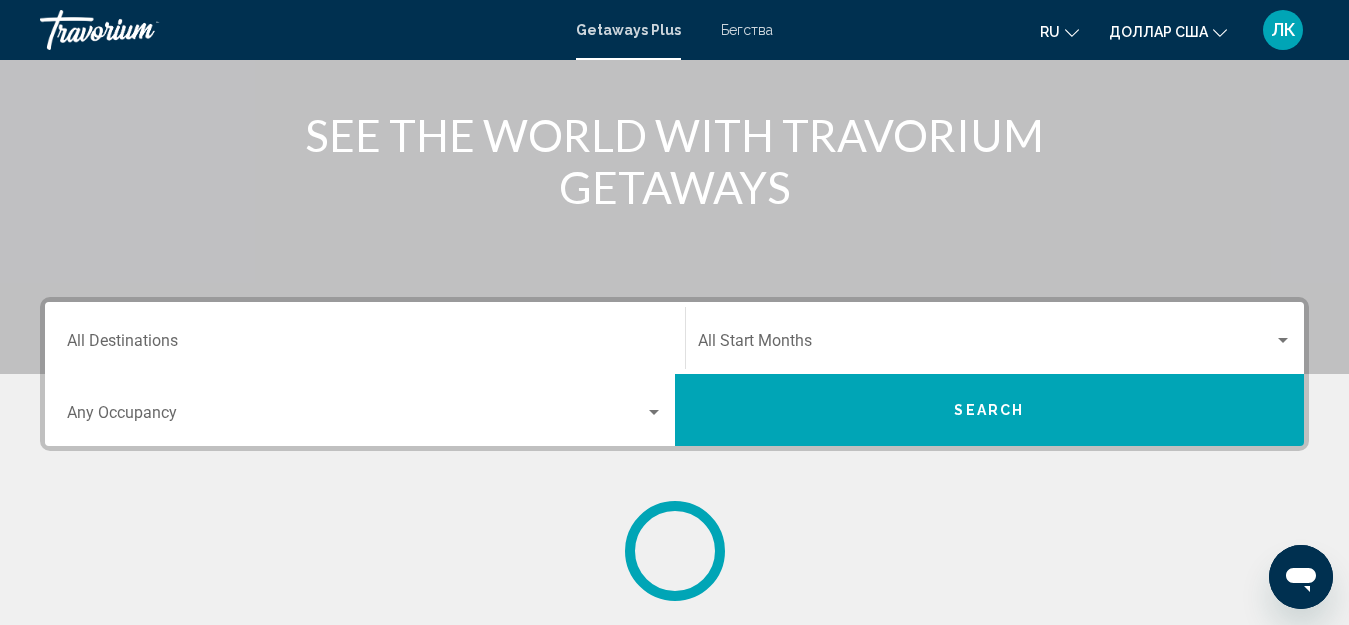 scroll, scrollTop: 258, scrollLeft: 0, axis: vertical 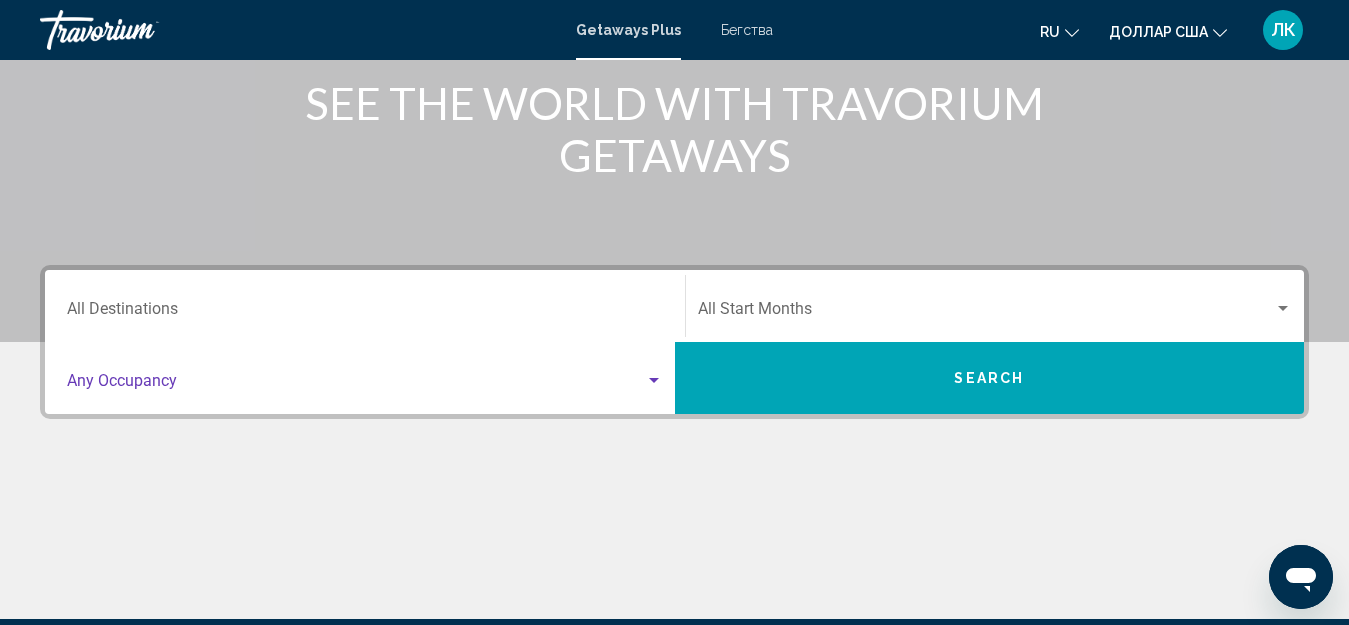click at bounding box center (654, 380) 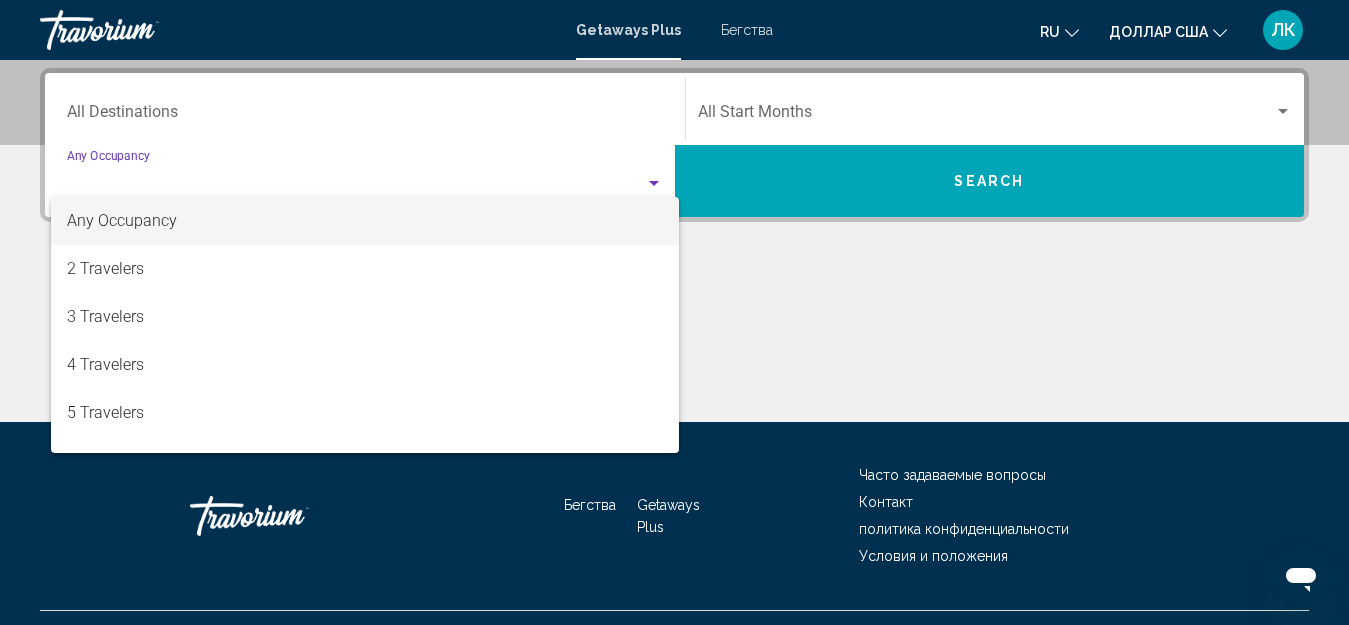 scroll, scrollTop: 458, scrollLeft: 0, axis: vertical 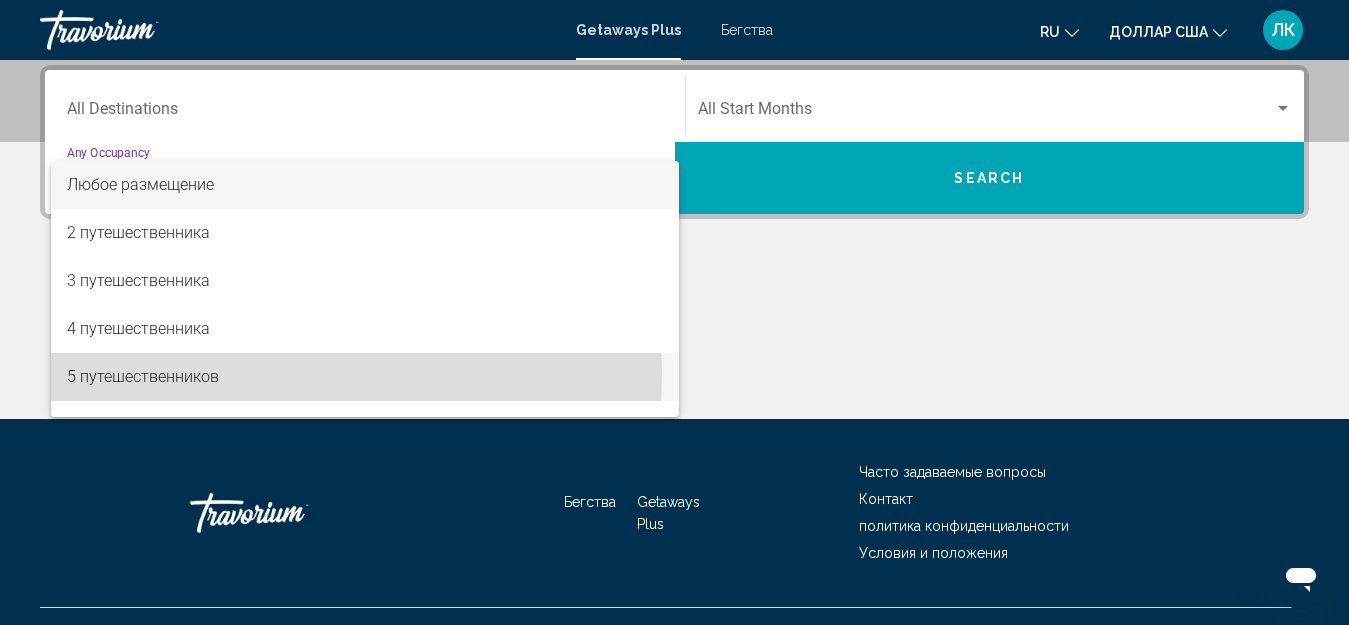 click on "5 путешественников" at bounding box center [143, 376] 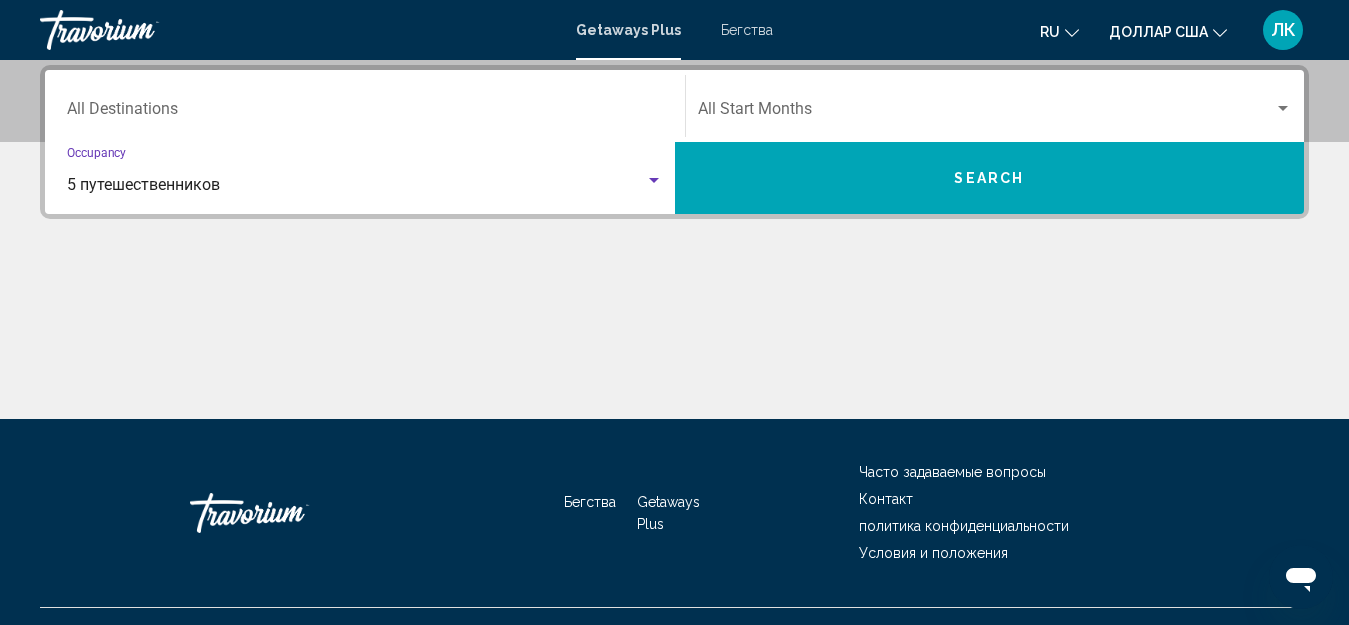 click on "Search" at bounding box center (990, 178) 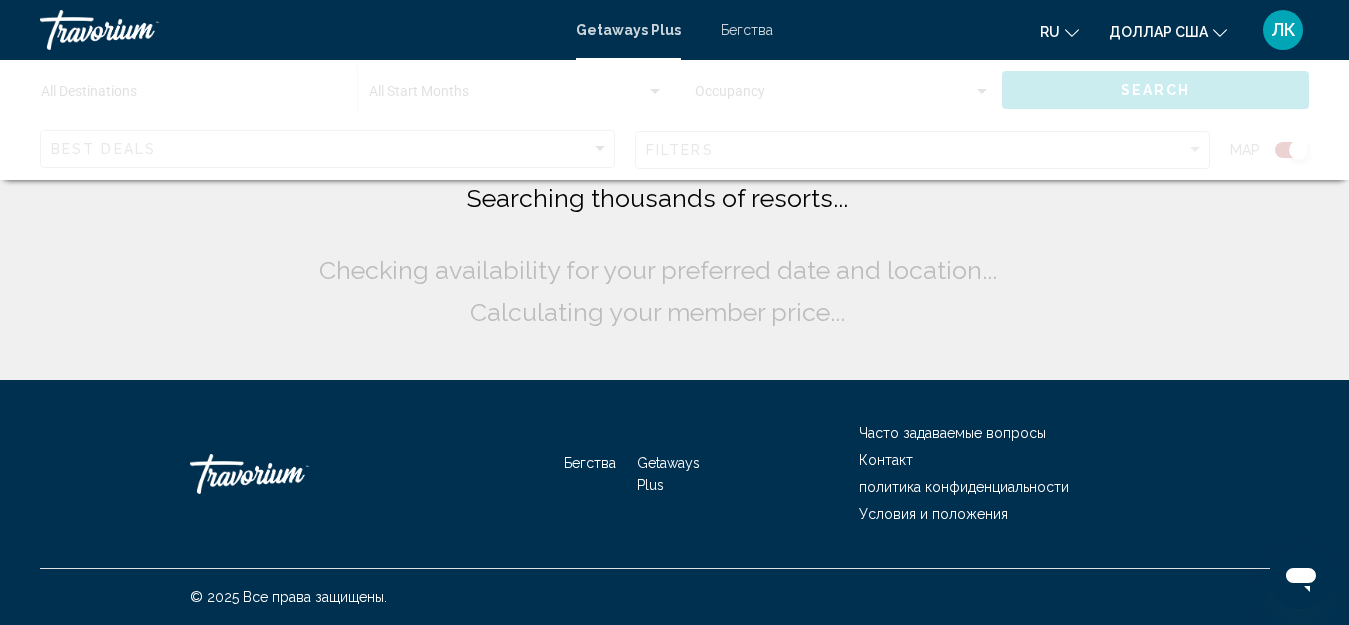 scroll, scrollTop: 0, scrollLeft: 0, axis: both 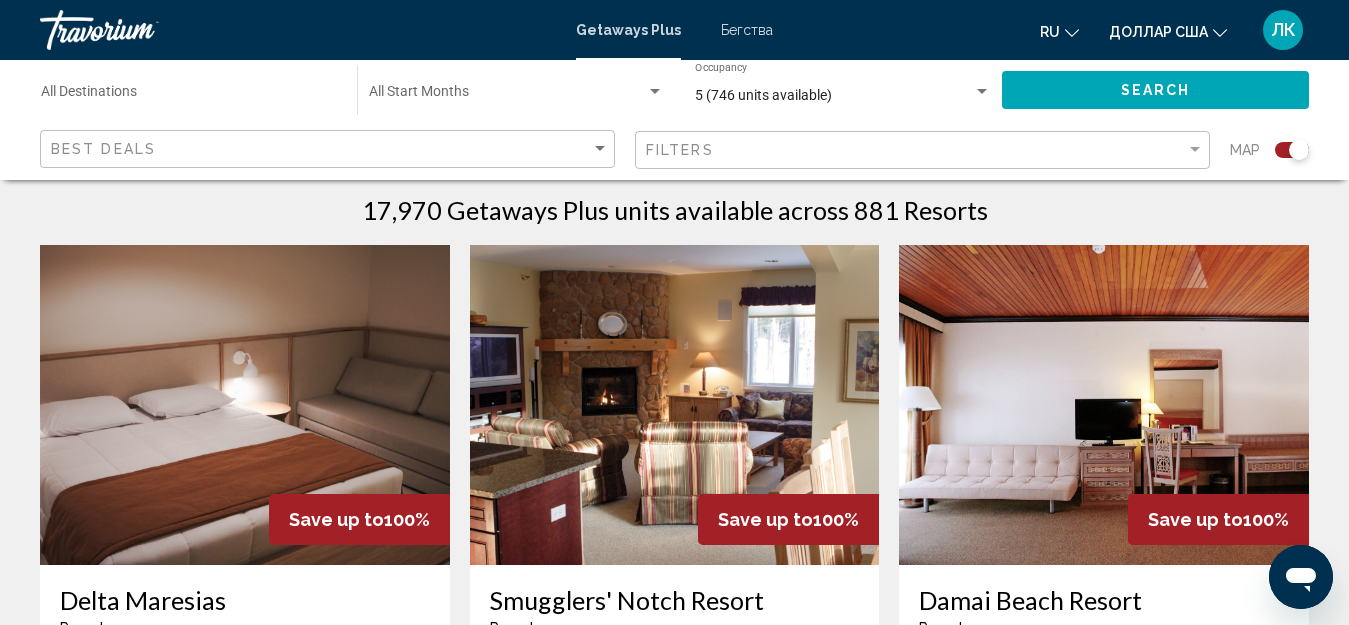 click at bounding box center (1104, 405) 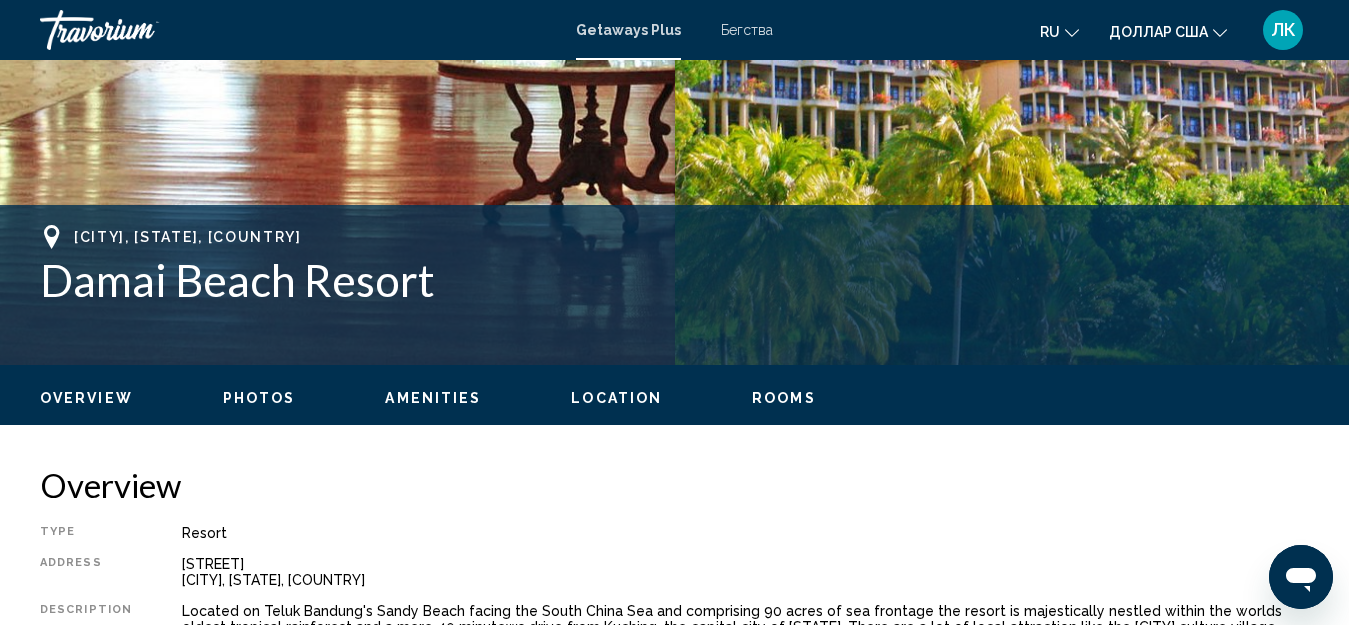 scroll, scrollTop: 222, scrollLeft: 0, axis: vertical 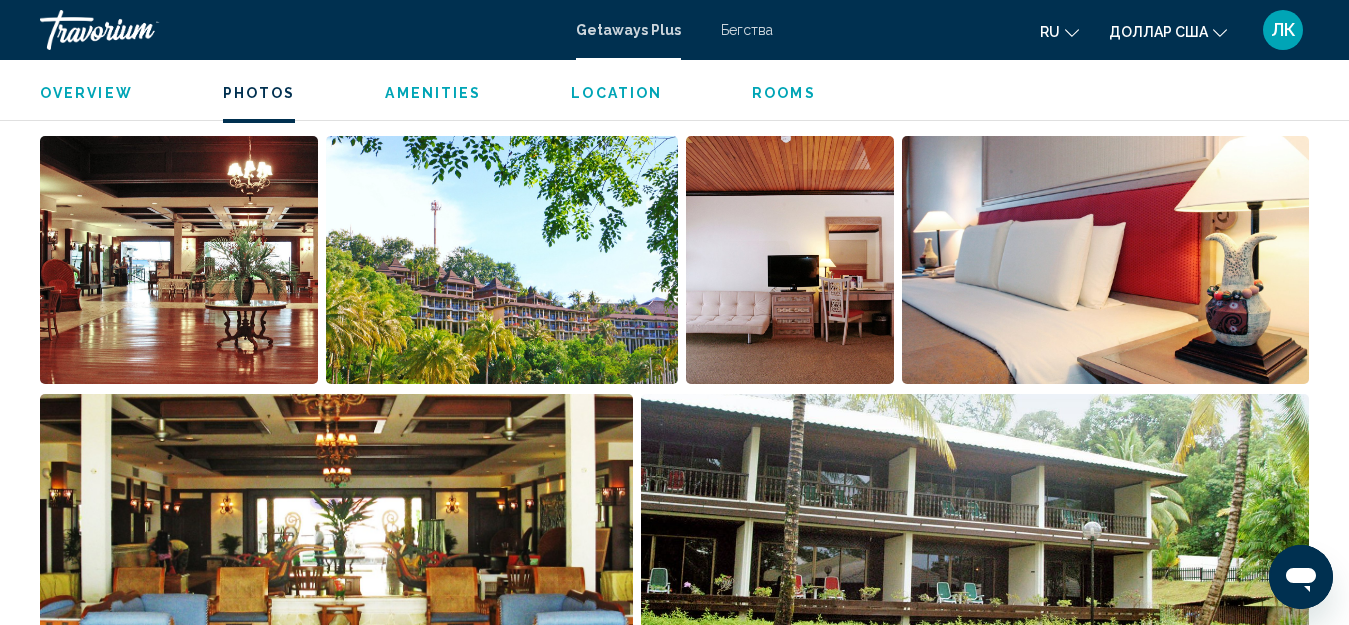 click on "Rooms" at bounding box center (784, 93) 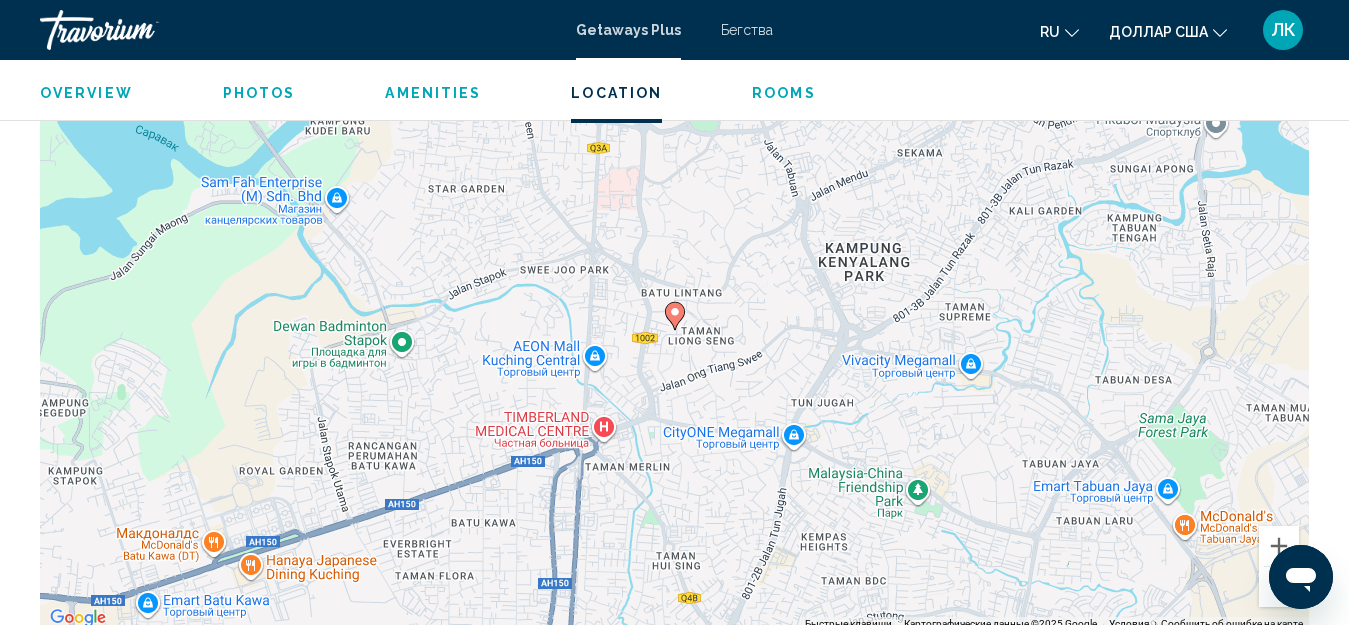 scroll, scrollTop: 3717, scrollLeft: 0, axis: vertical 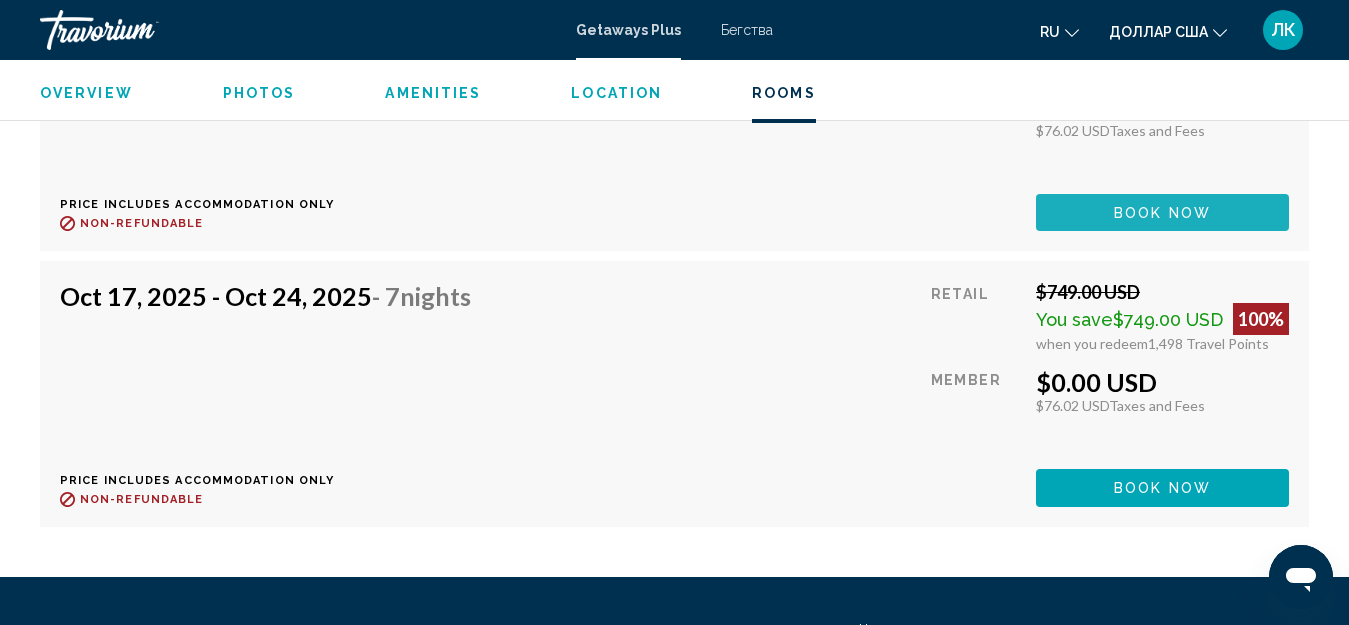 click on "Book now" at bounding box center [1162, 213] 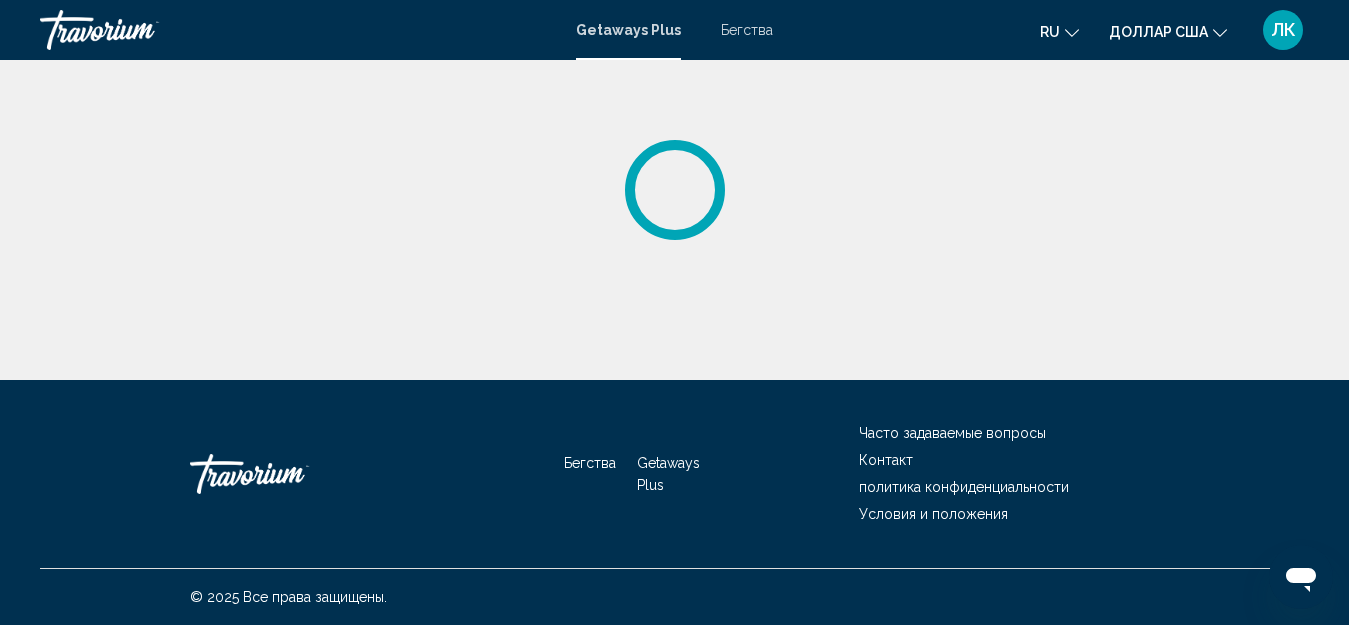 scroll, scrollTop: 0, scrollLeft: 0, axis: both 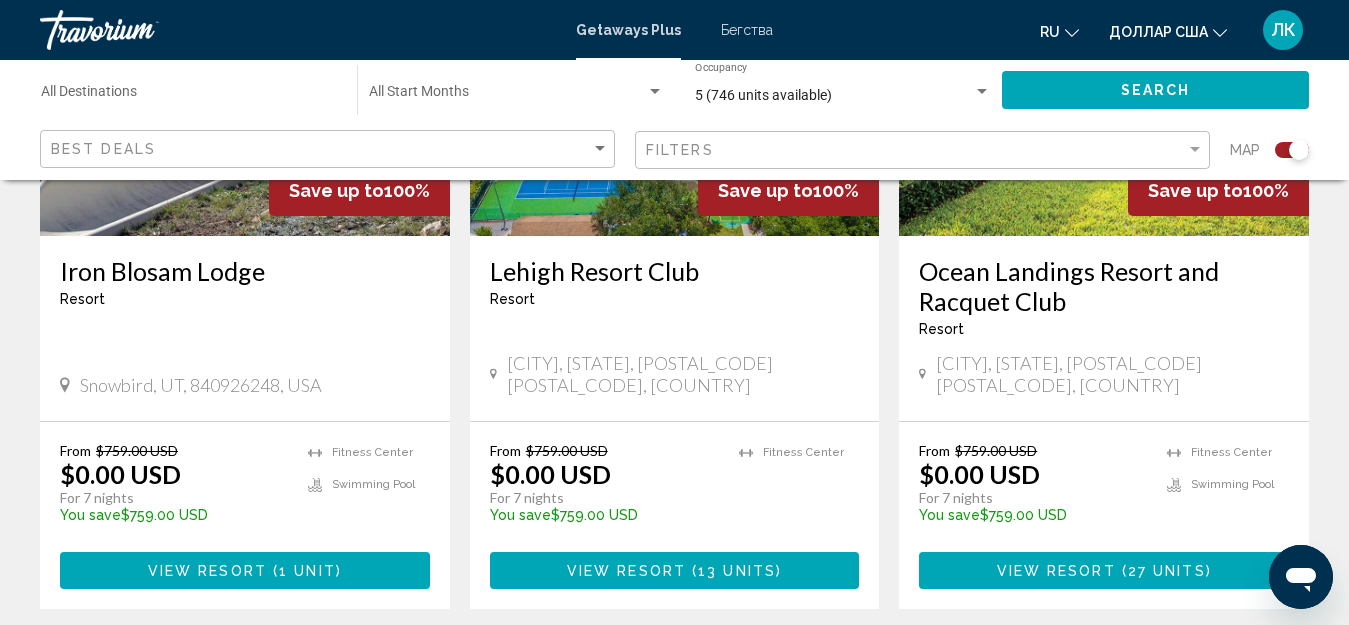 click on "2" at bounding box center [535, 669] 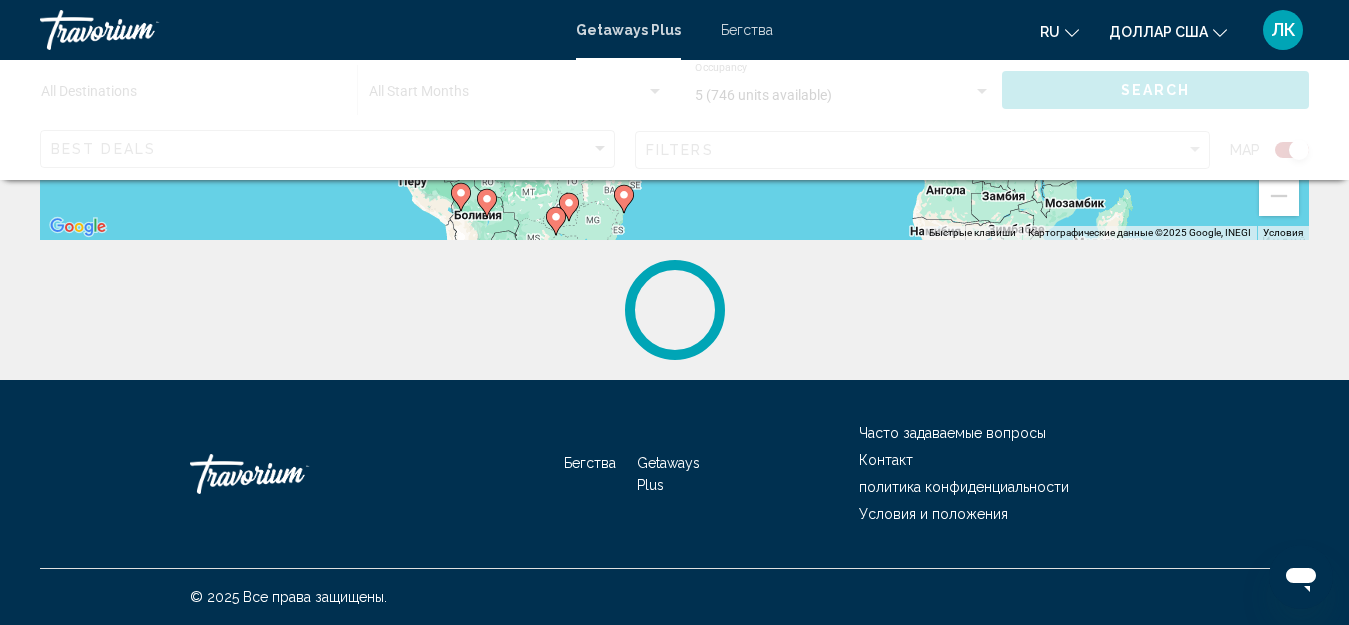 scroll, scrollTop: 0, scrollLeft: 0, axis: both 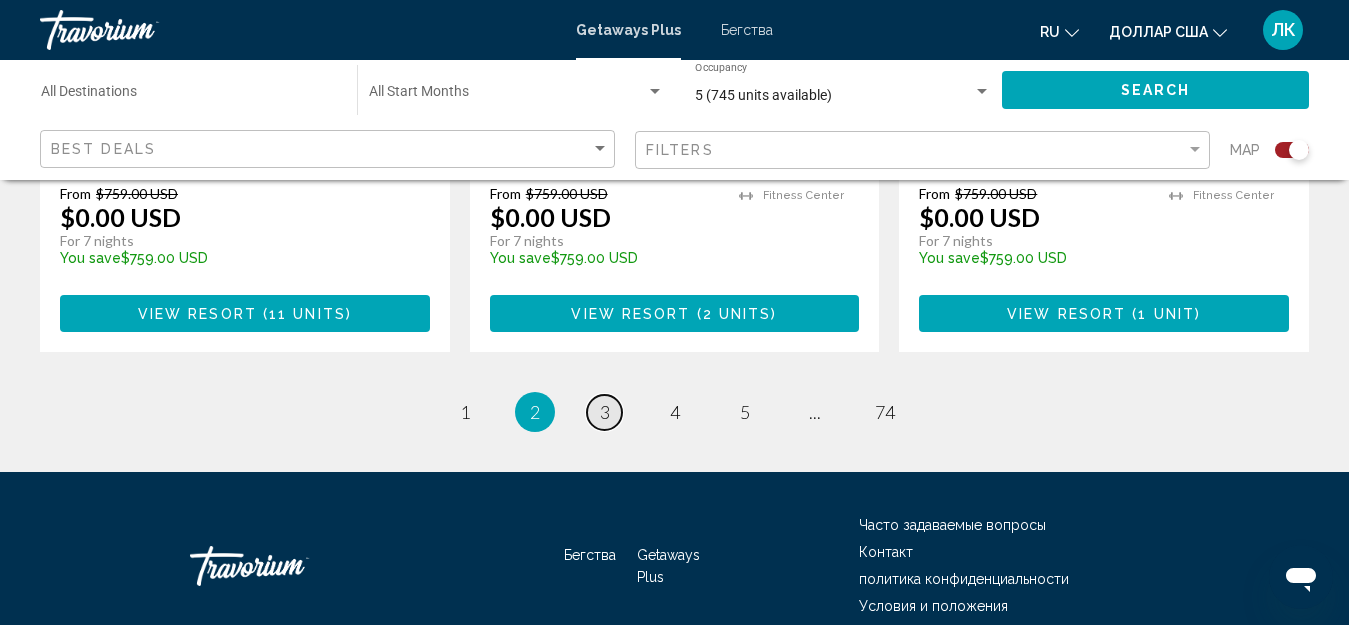 click on "page  3" at bounding box center (604, 412) 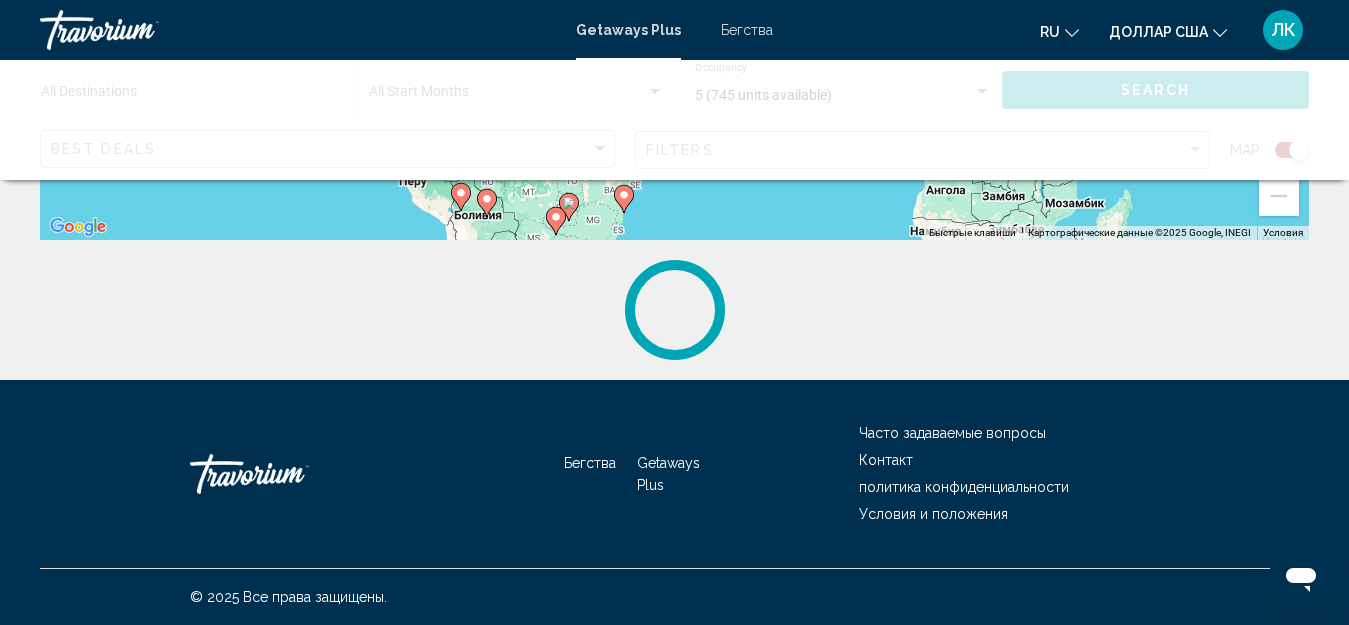 scroll, scrollTop: 0, scrollLeft: 0, axis: both 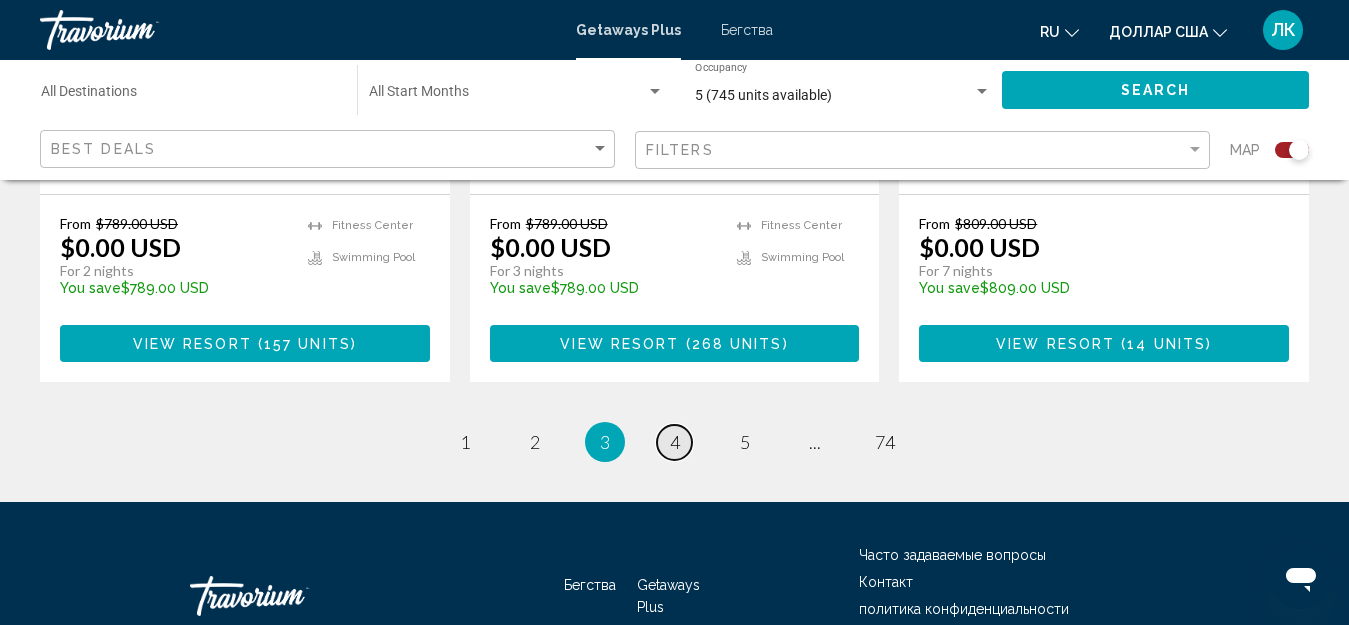 click on "page  4" at bounding box center (674, 442) 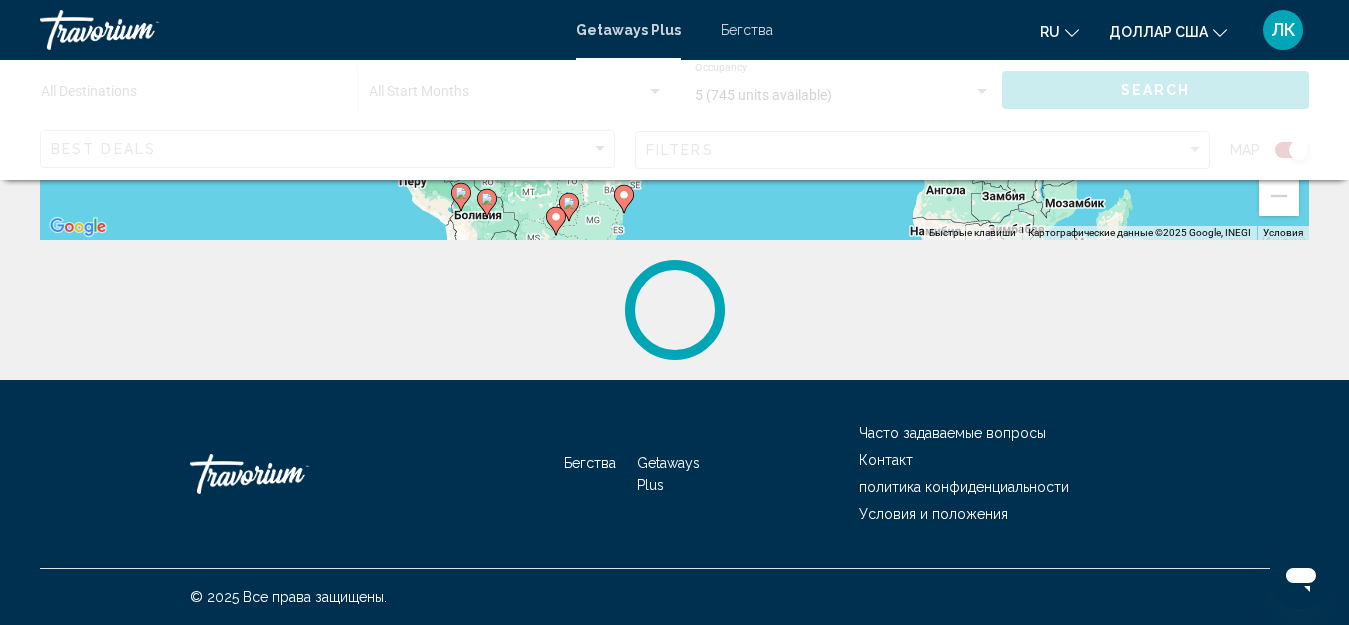 scroll, scrollTop: 0, scrollLeft: 0, axis: both 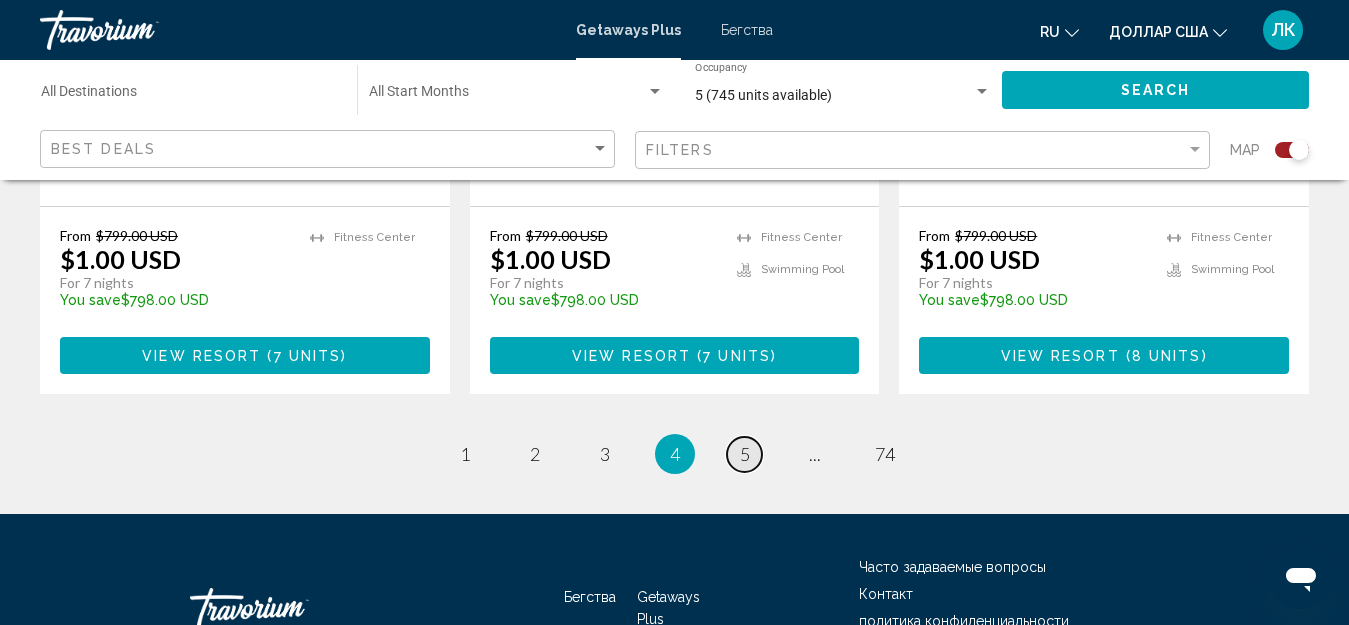 click on "5" at bounding box center (745, 454) 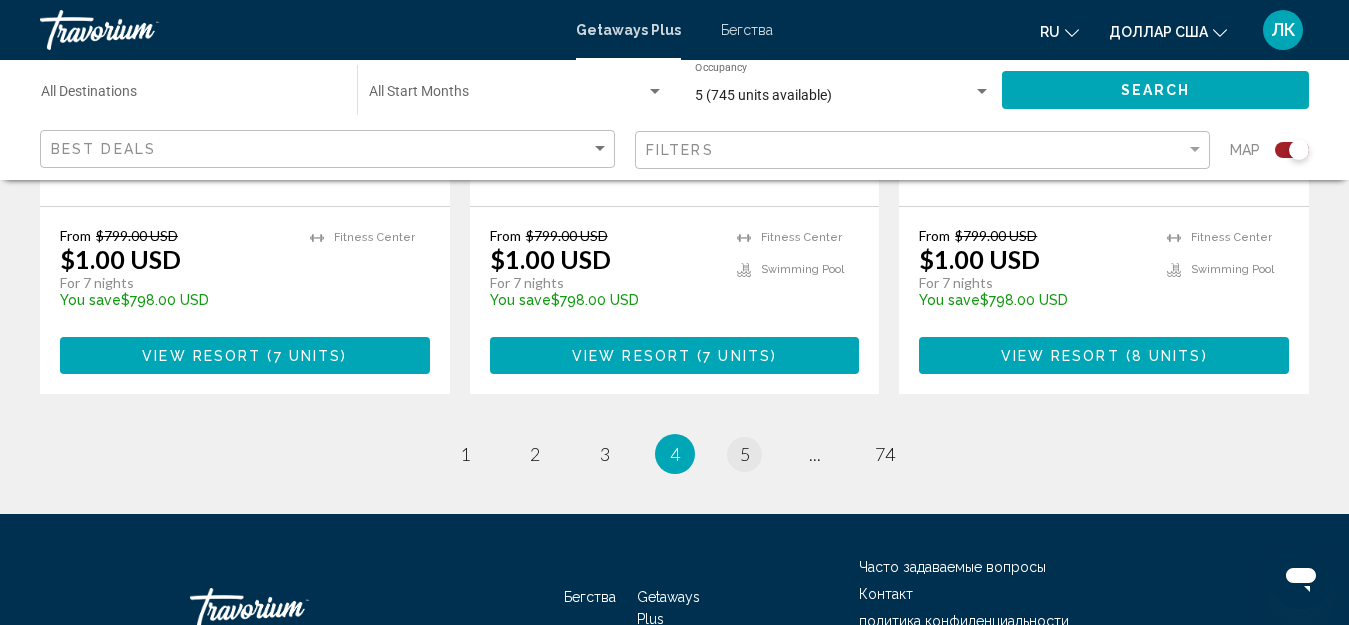 scroll, scrollTop: 0, scrollLeft: 0, axis: both 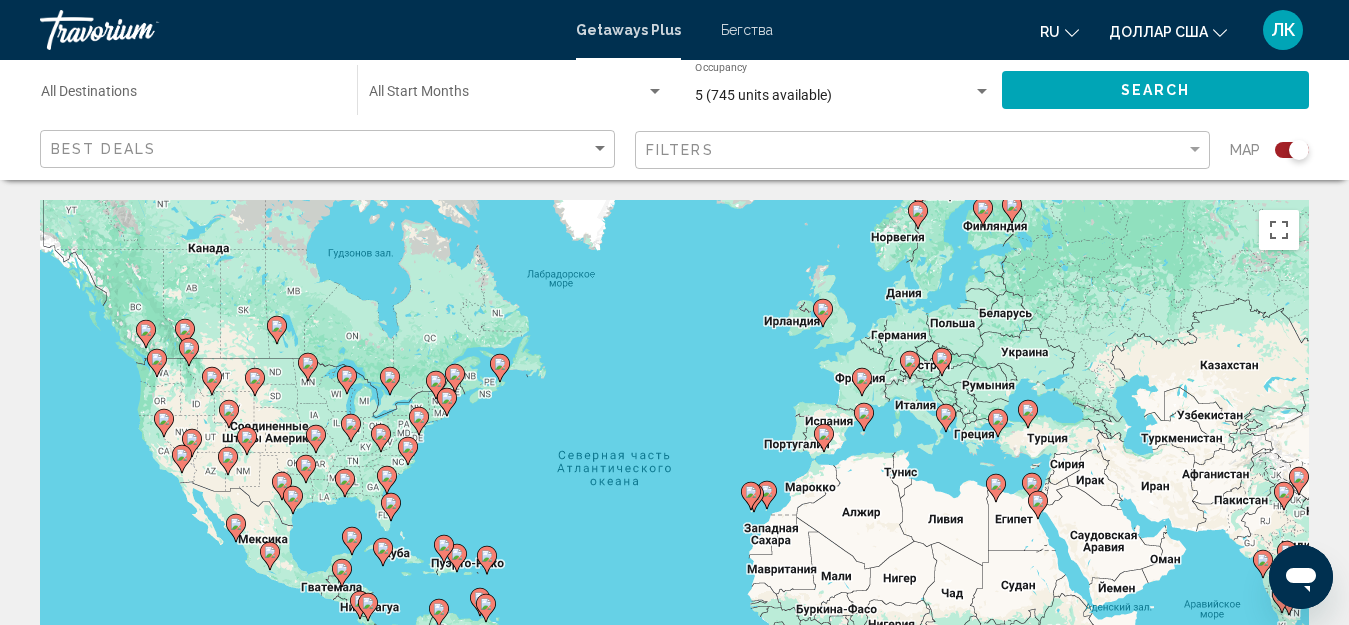 click on "Destination All Destinations" at bounding box center (189, 96) 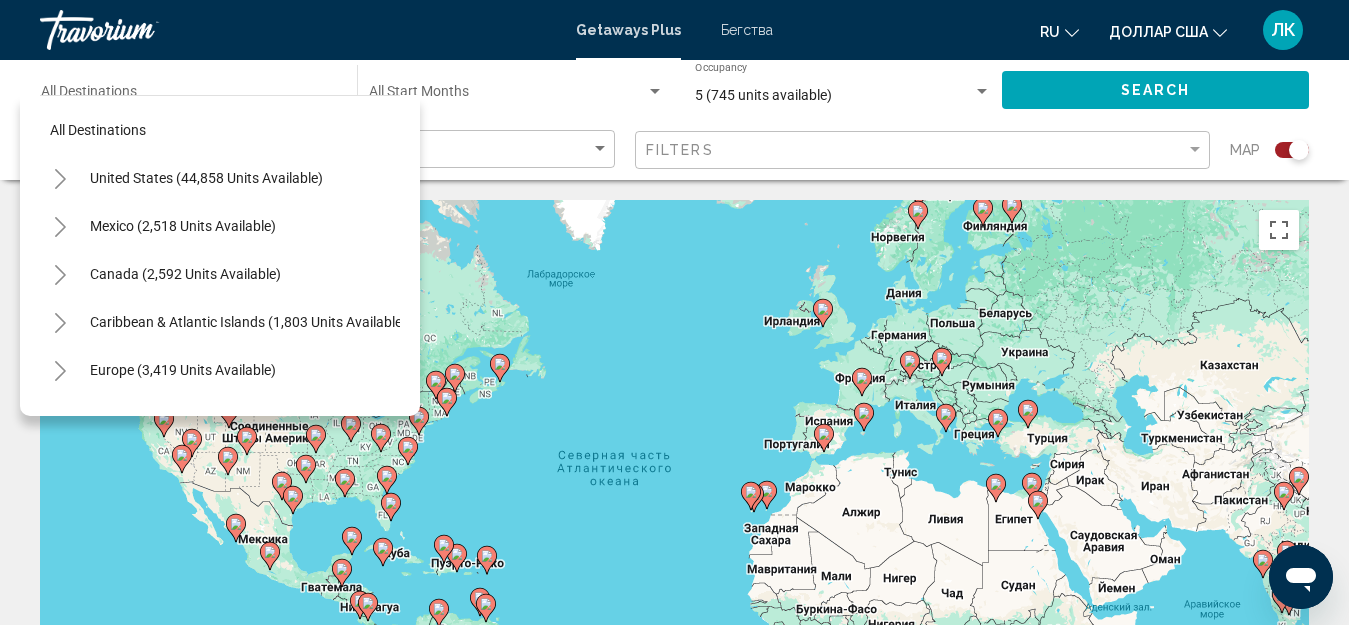 drag, startPoint x: 382, startPoint y: 204, endPoint x: 382, endPoint y: 228, distance: 24 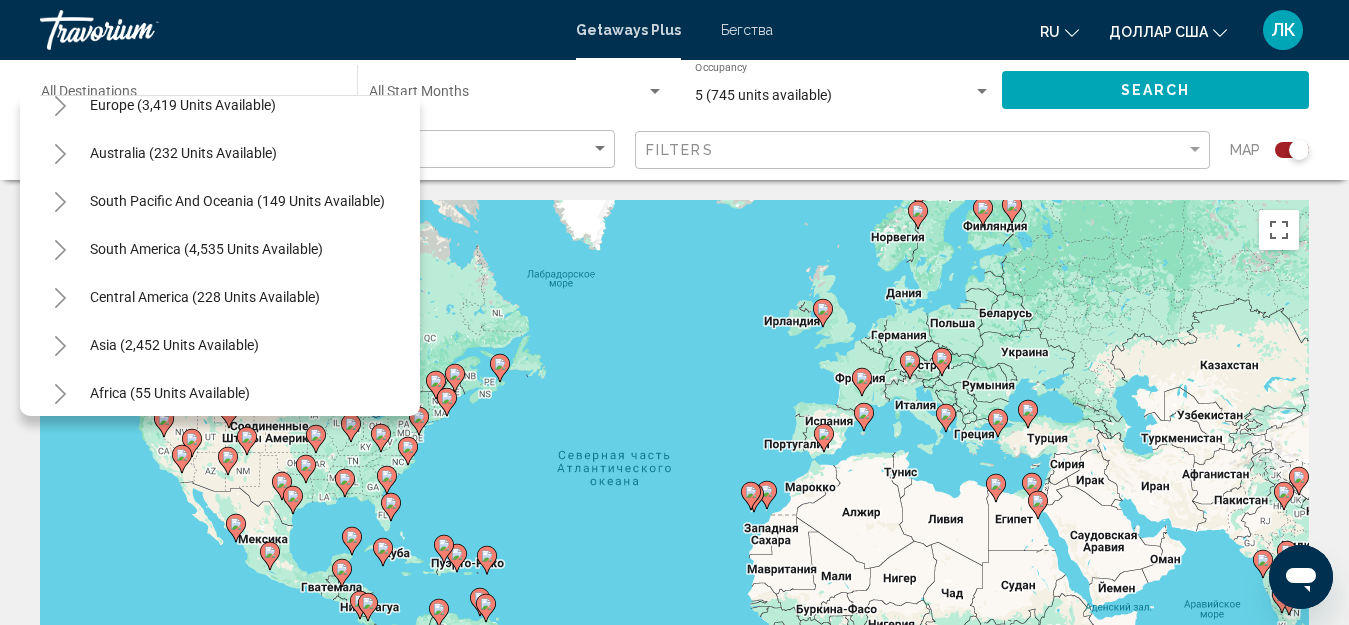 scroll, scrollTop: 341, scrollLeft: 0, axis: vertical 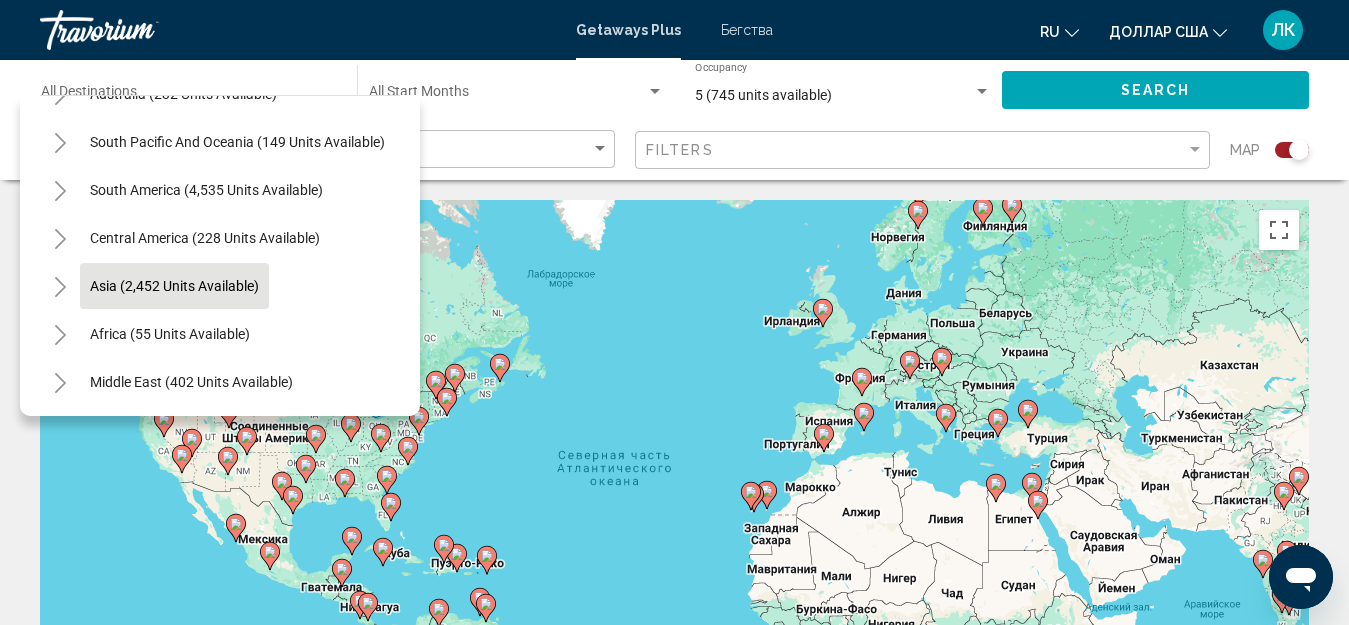 click on "Asia (2,452 units available)" at bounding box center (170, 334) 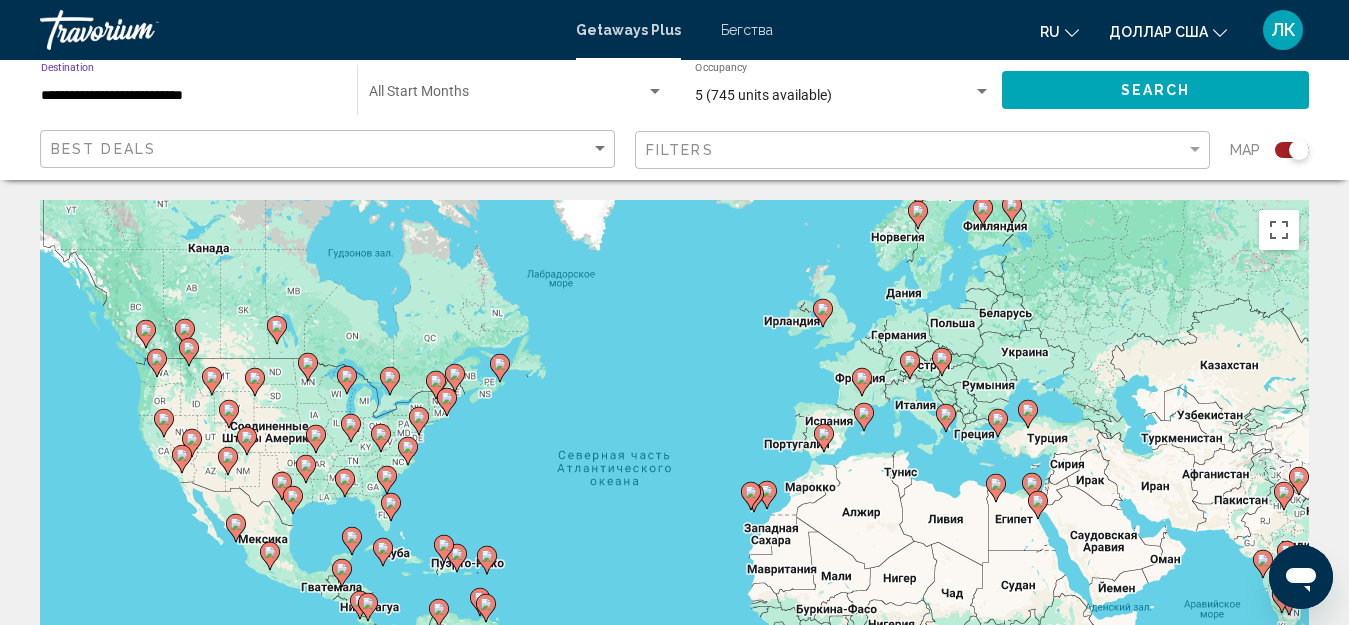 click on "Search" 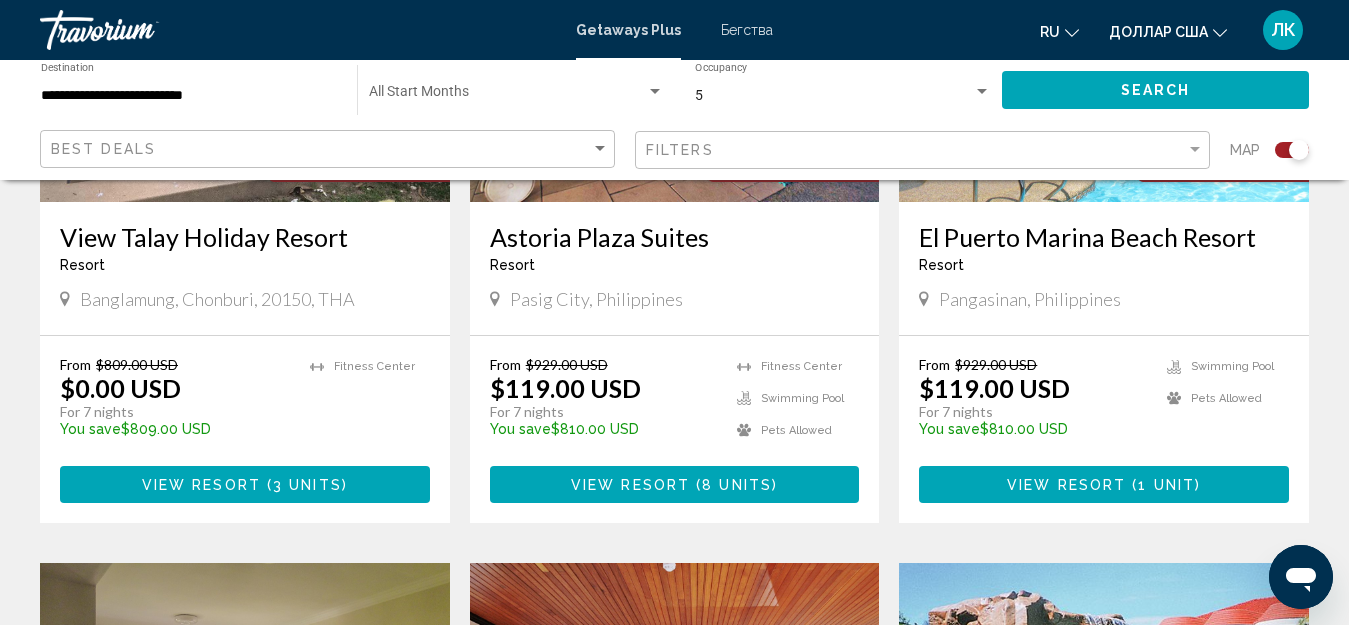 scroll, scrollTop: 1041, scrollLeft: 0, axis: vertical 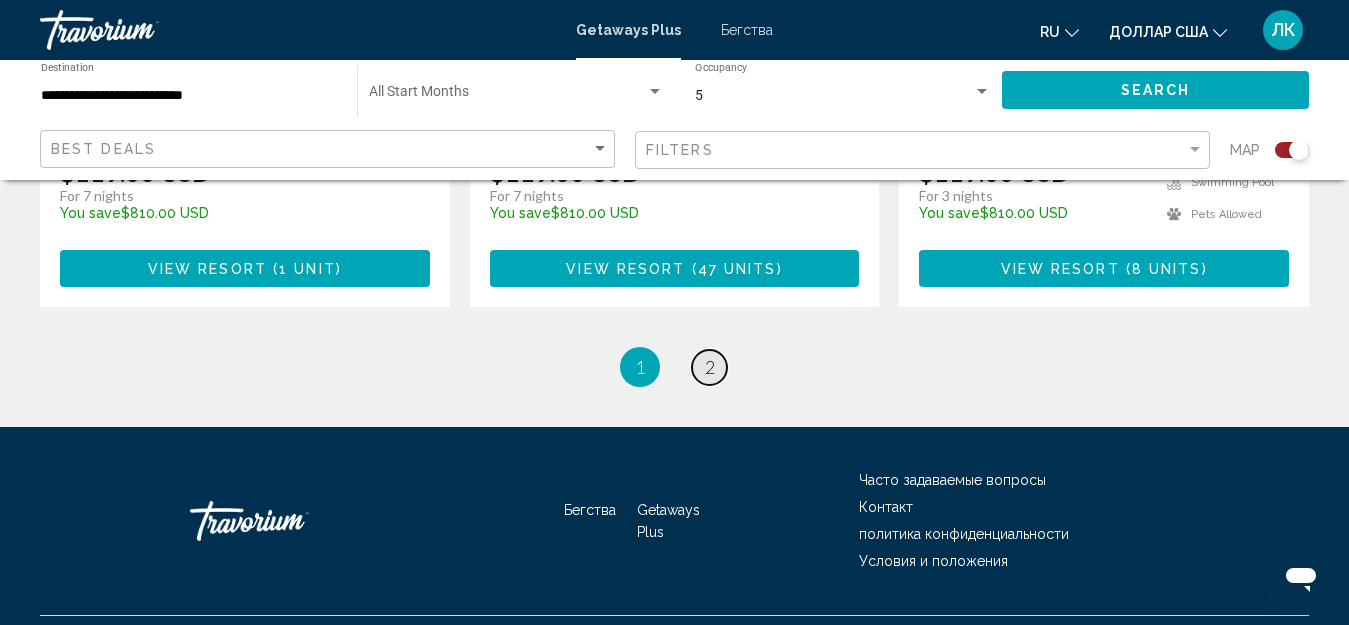 click on "2" at bounding box center [710, 367] 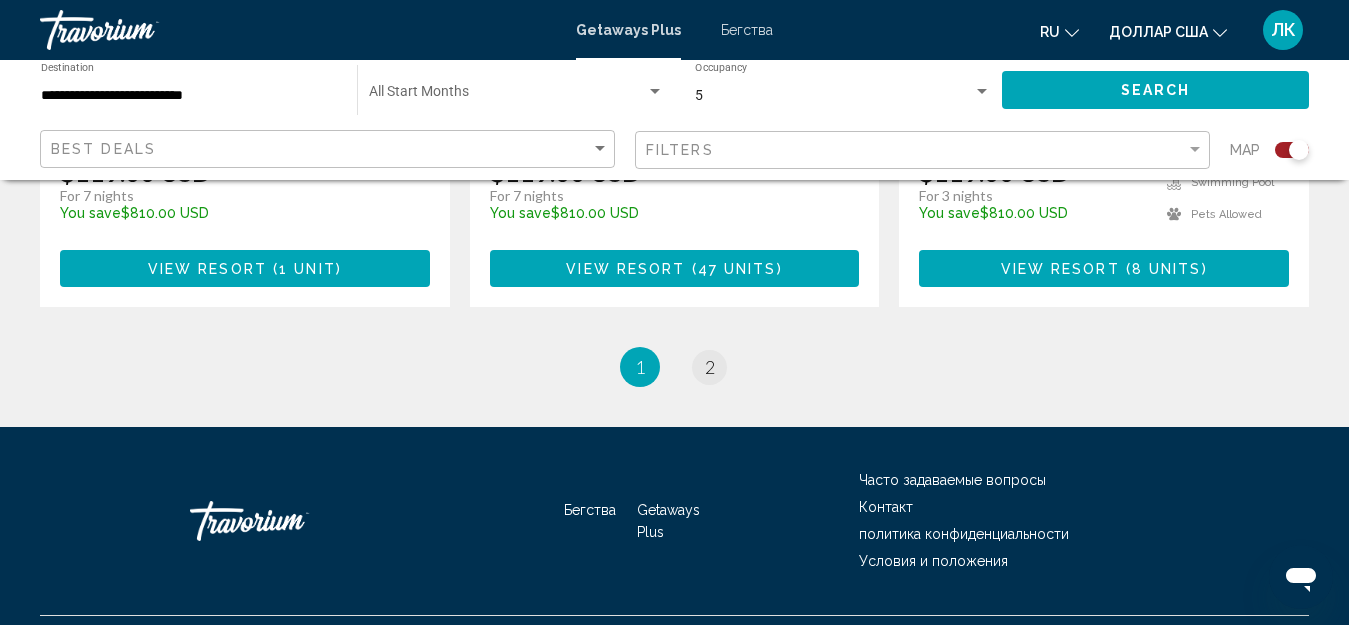scroll, scrollTop: 0, scrollLeft: 0, axis: both 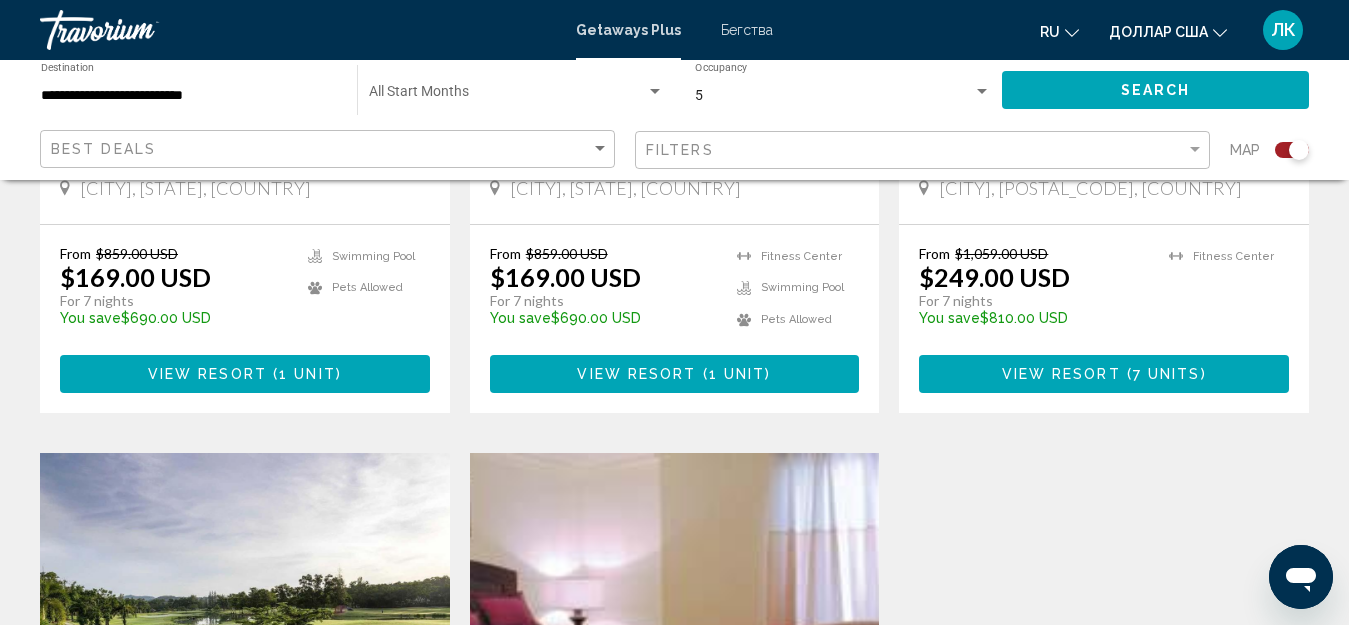 click at bounding box center (245, 613) 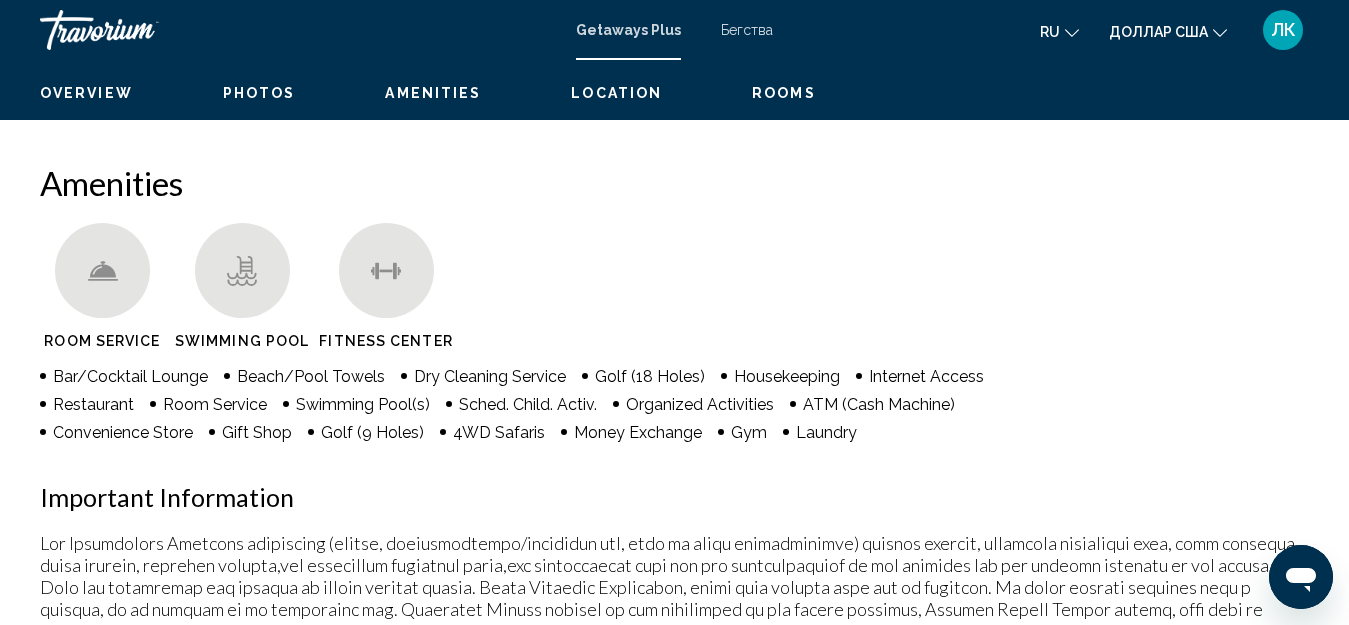 scroll, scrollTop: 222, scrollLeft: 0, axis: vertical 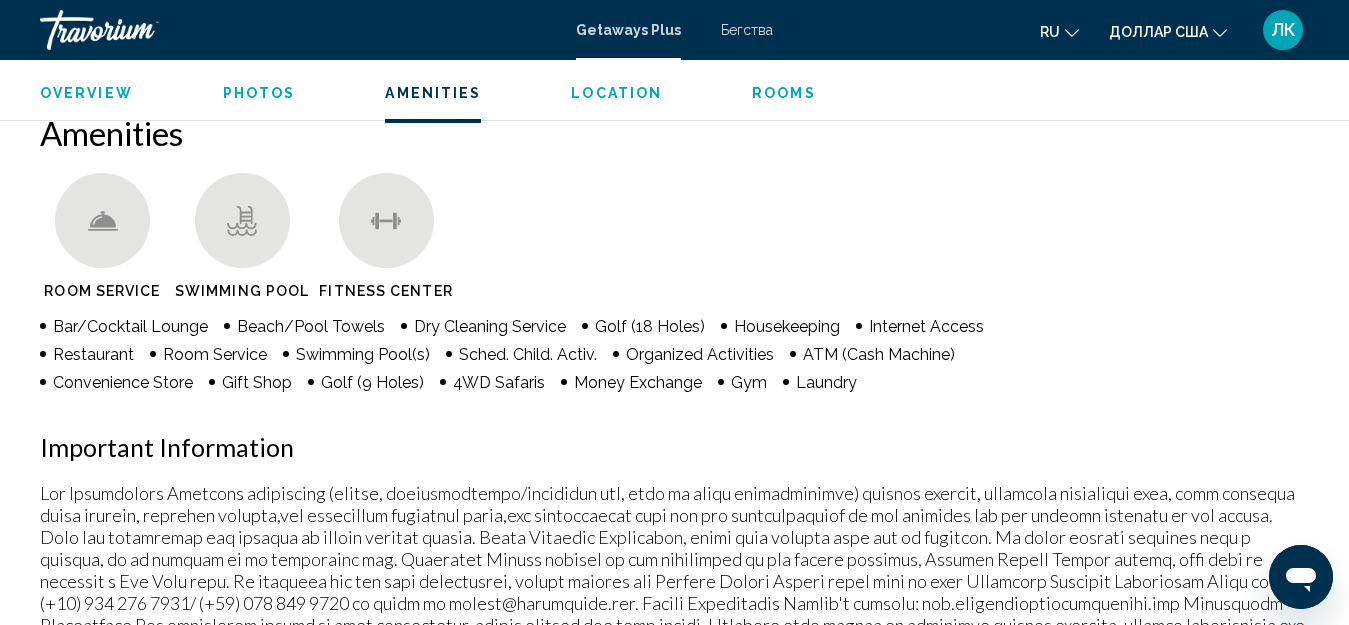 click on "Overview Type Resort All-Inclusive No All-Inclusive Address [NUMBER] [STREET] [CITY], [CITY], [POSTAL_CODE], [COUNTRY] Description Located amid palm trees and lush tropical surroundings, overlooking the golf club's scenic fairways, sits the family-friendly [BRAND] at [BRAND] [BRAND]. Units are spacious and feature a separate living and dining area, kitchen, and modern furnishings. With a variety of on-site amenities, including a swimming pool with waterslide, pool bar, and kids' club, guests will be kept well entertained. The on-site restaurant offers an array of authentic Thai dishes. Read more
Photos Amenities
Room Service
Swimming Pool
Fitness Center Bar/Cocktail Lounge Beach/Pool Towels Dry Cleaning Service Golf (18 Holes) Housekeeping Internet Access Restaurant Room Service Swimming Pool(s) ATM (Cash Machine)" at bounding box center (674, 897) 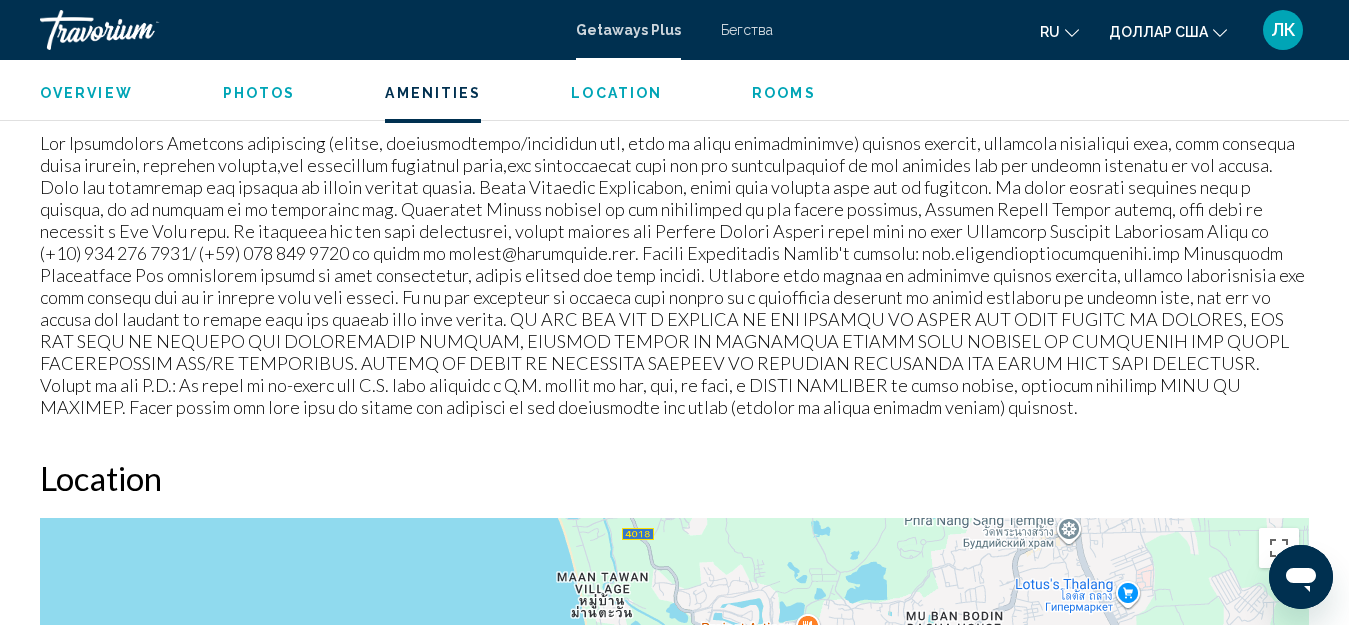 scroll, scrollTop: 2428, scrollLeft: 0, axis: vertical 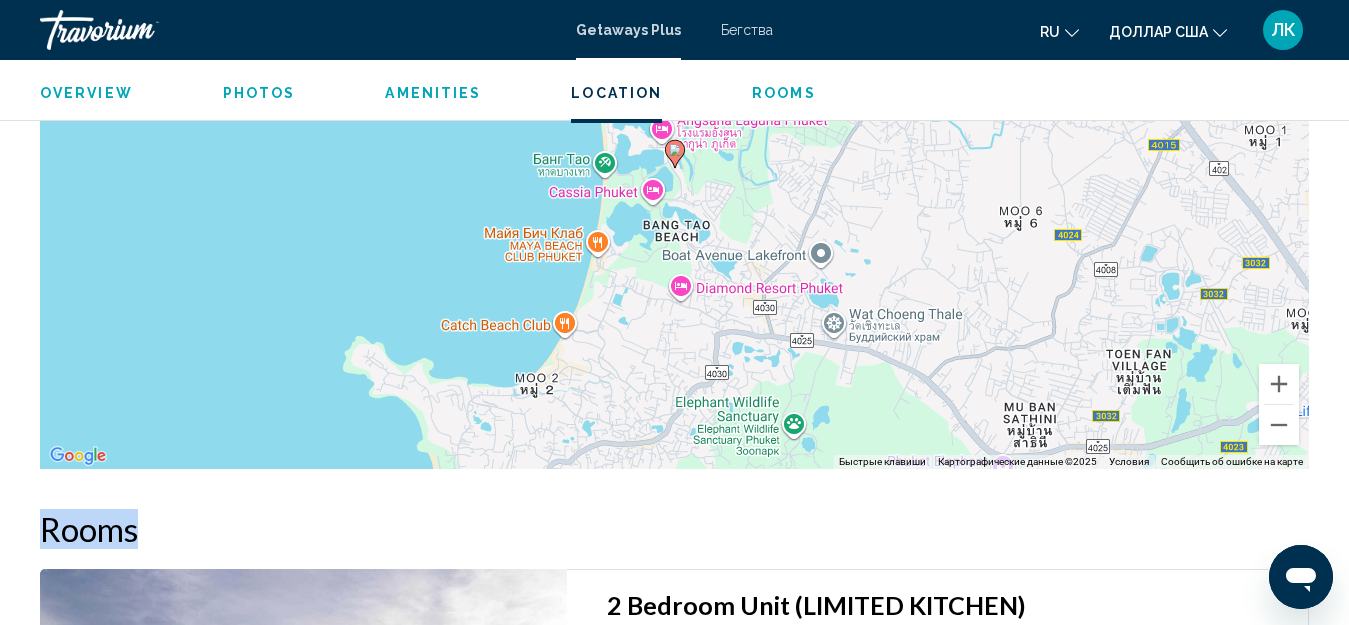 drag, startPoint x: 1324, startPoint y: 461, endPoint x: 1309, endPoint y: 540, distance: 80.411446 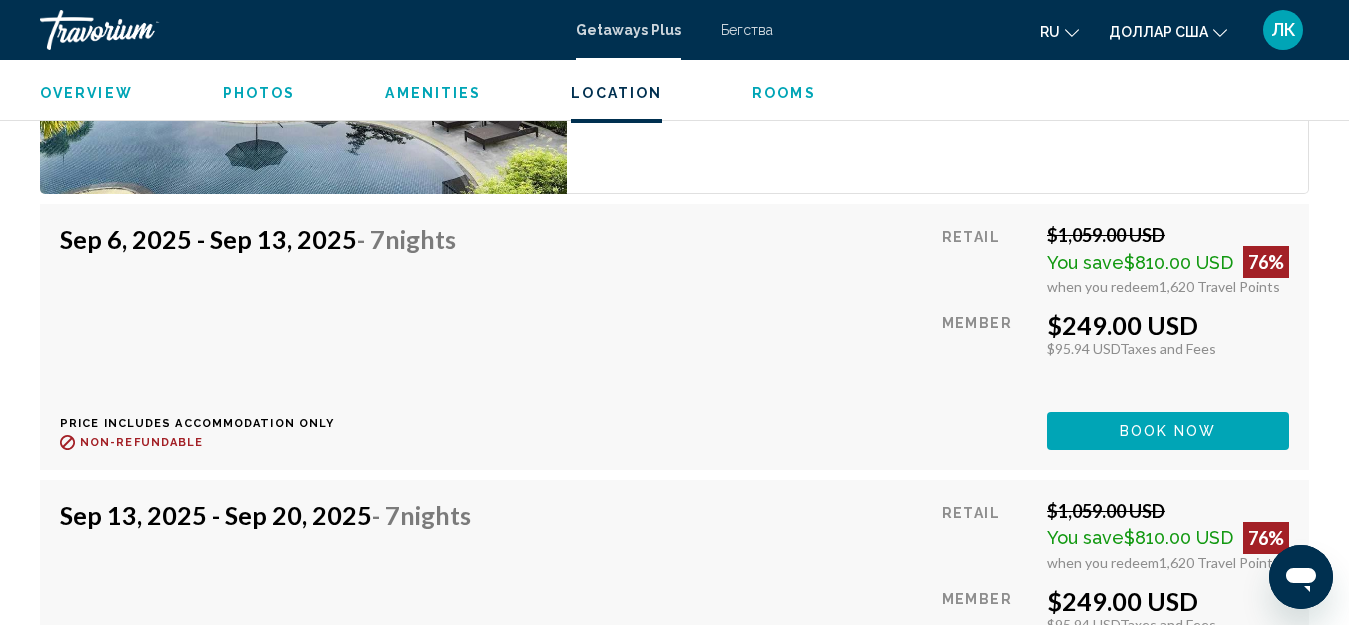 scroll, scrollTop: 3658, scrollLeft: 0, axis: vertical 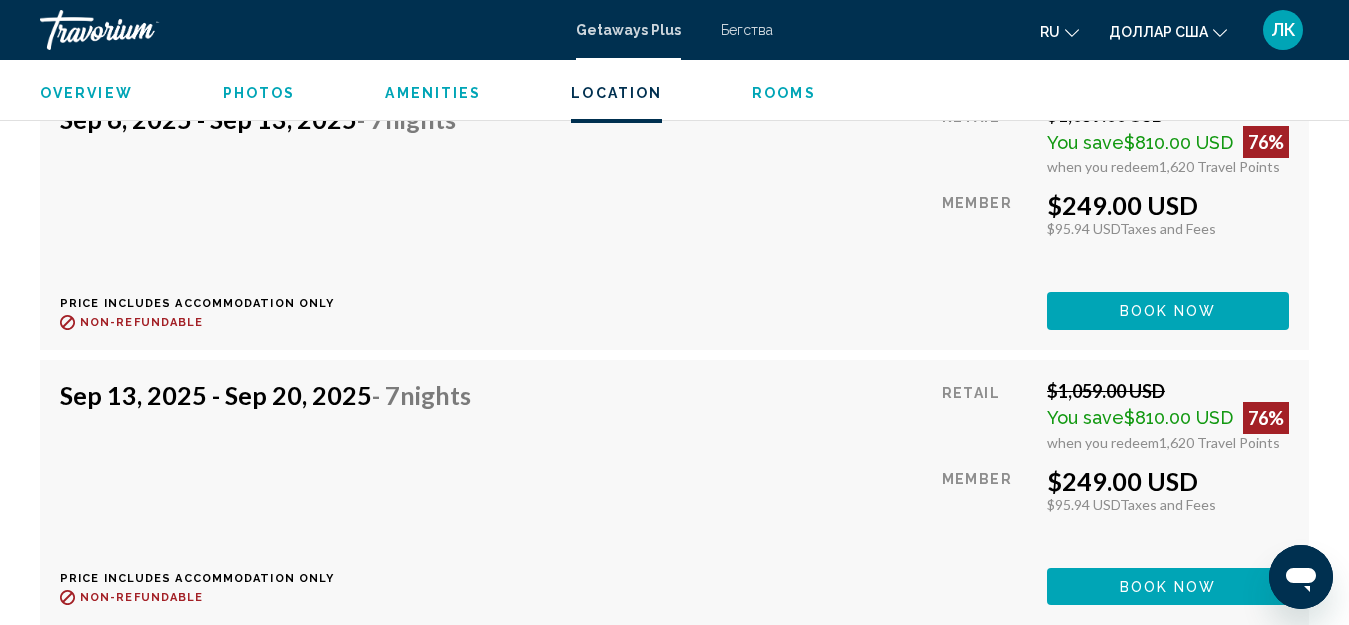 click on "Book now" at bounding box center (1168, 310) 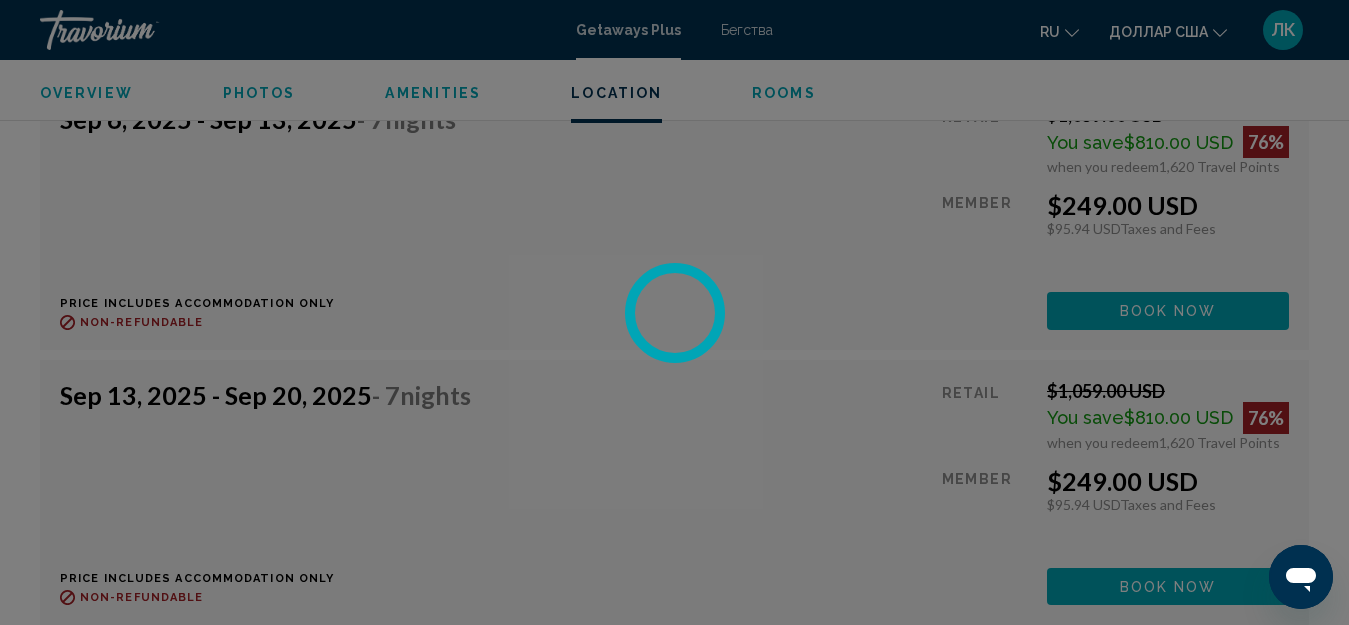 scroll, scrollTop: 0, scrollLeft: 0, axis: both 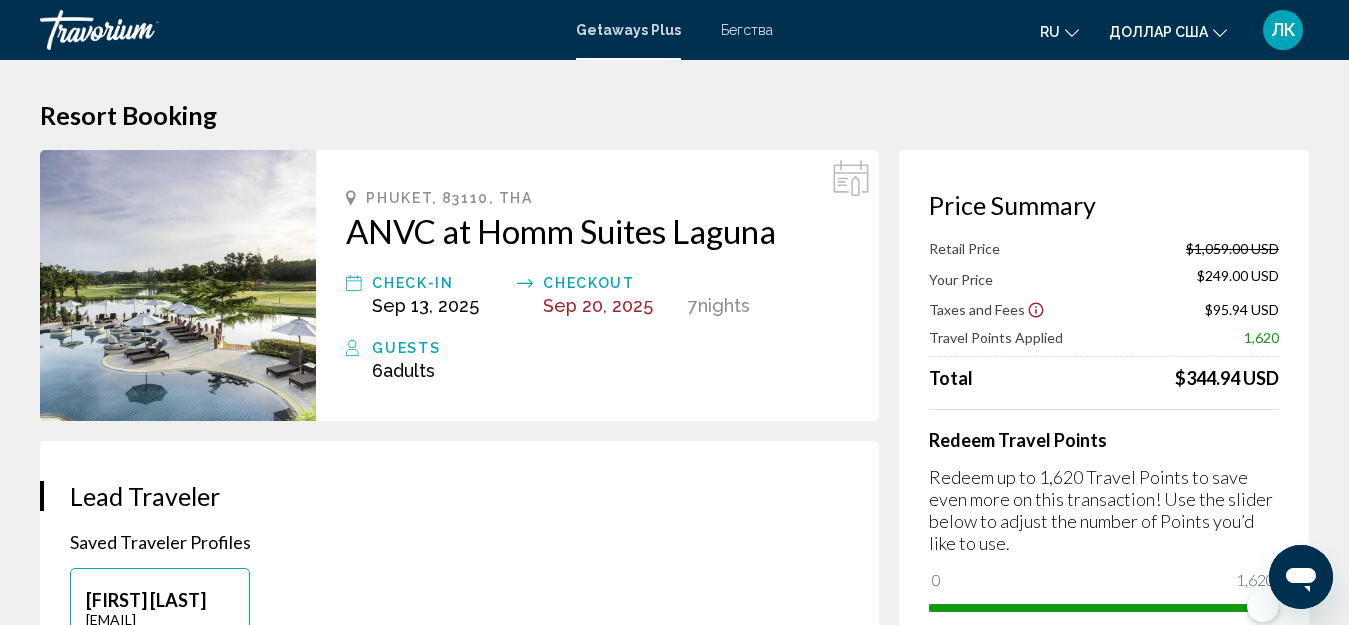 click on "ANVC at Homm Suites Laguna" at bounding box center (597, 231) 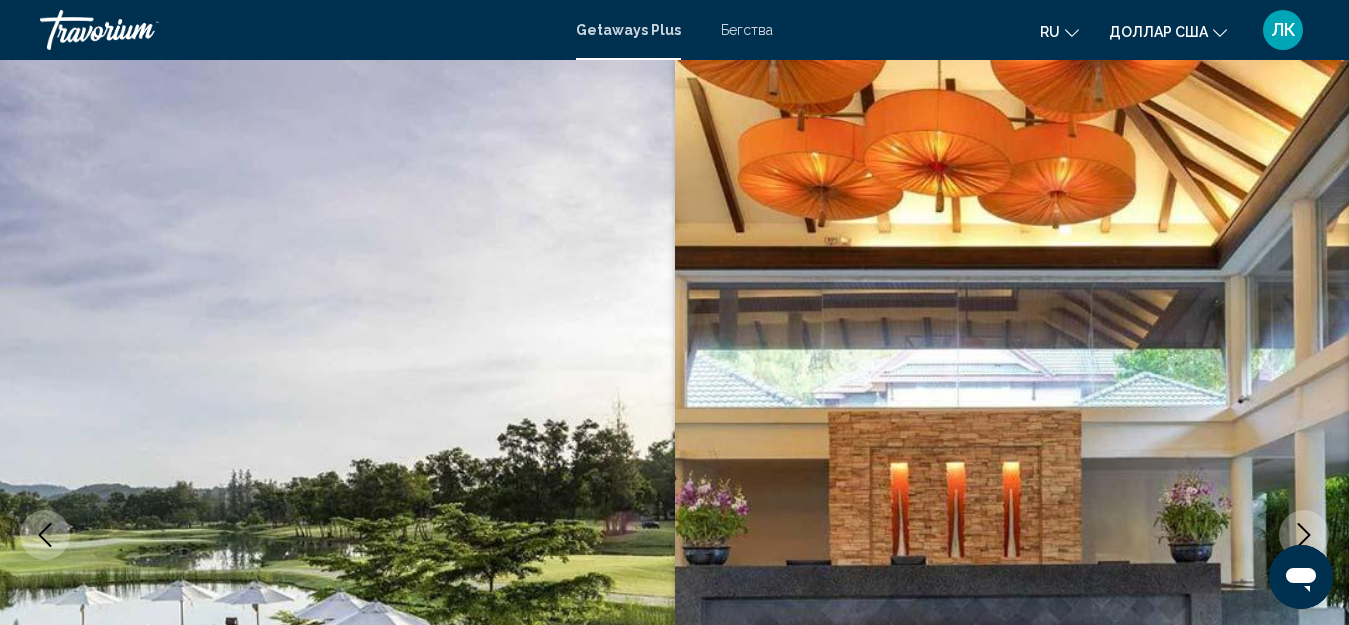 scroll, scrollTop: 222, scrollLeft: 0, axis: vertical 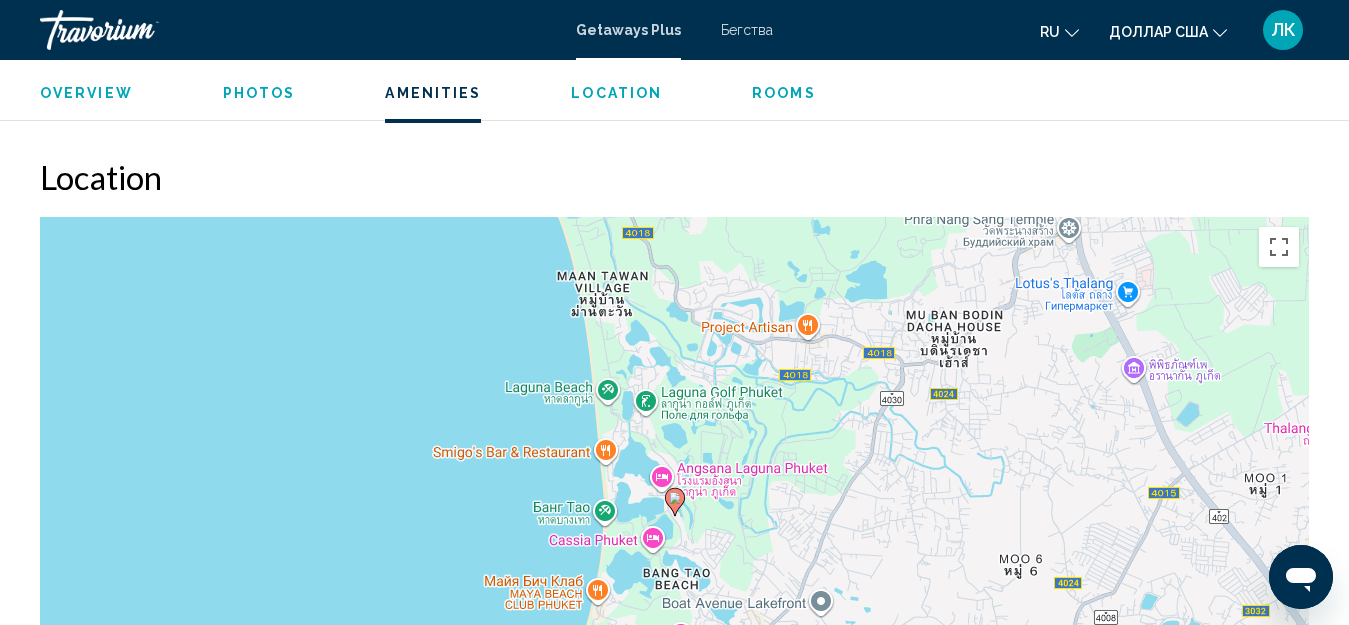 drag, startPoint x: 1347, startPoint y: 411, endPoint x: 1347, endPoint y: 454, distance: 43 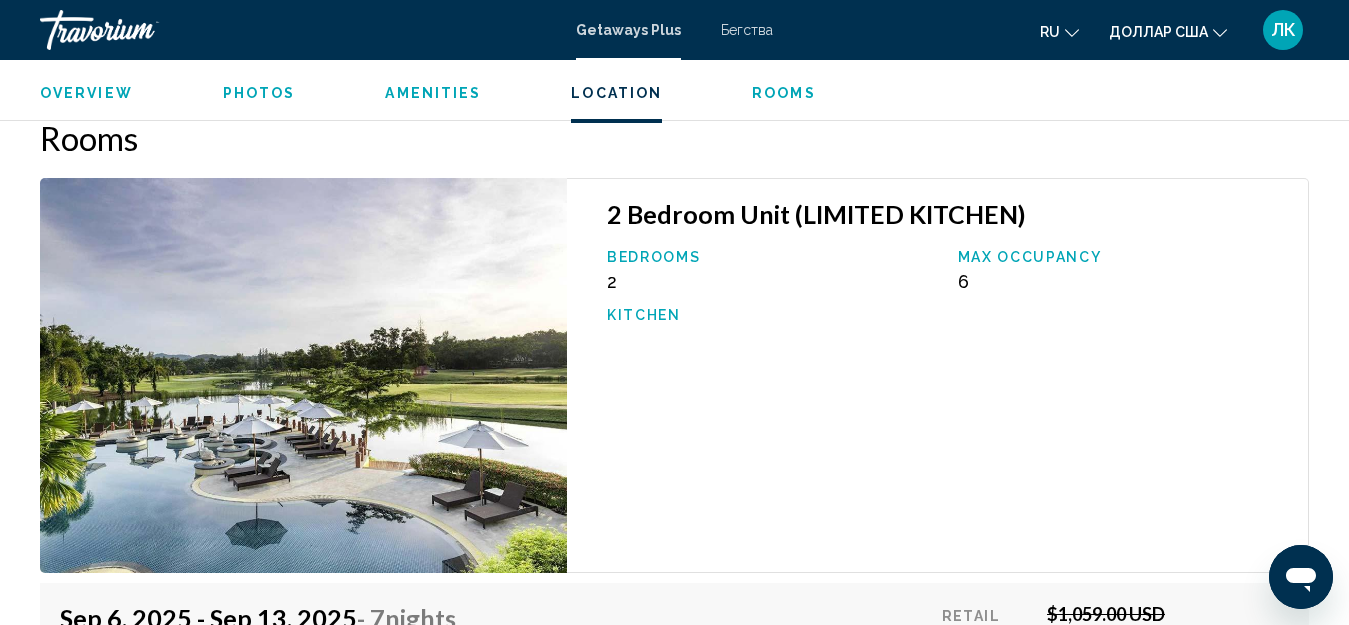 scroll, scrollTop: 3231, scrollLeft: 0, axis: vertical 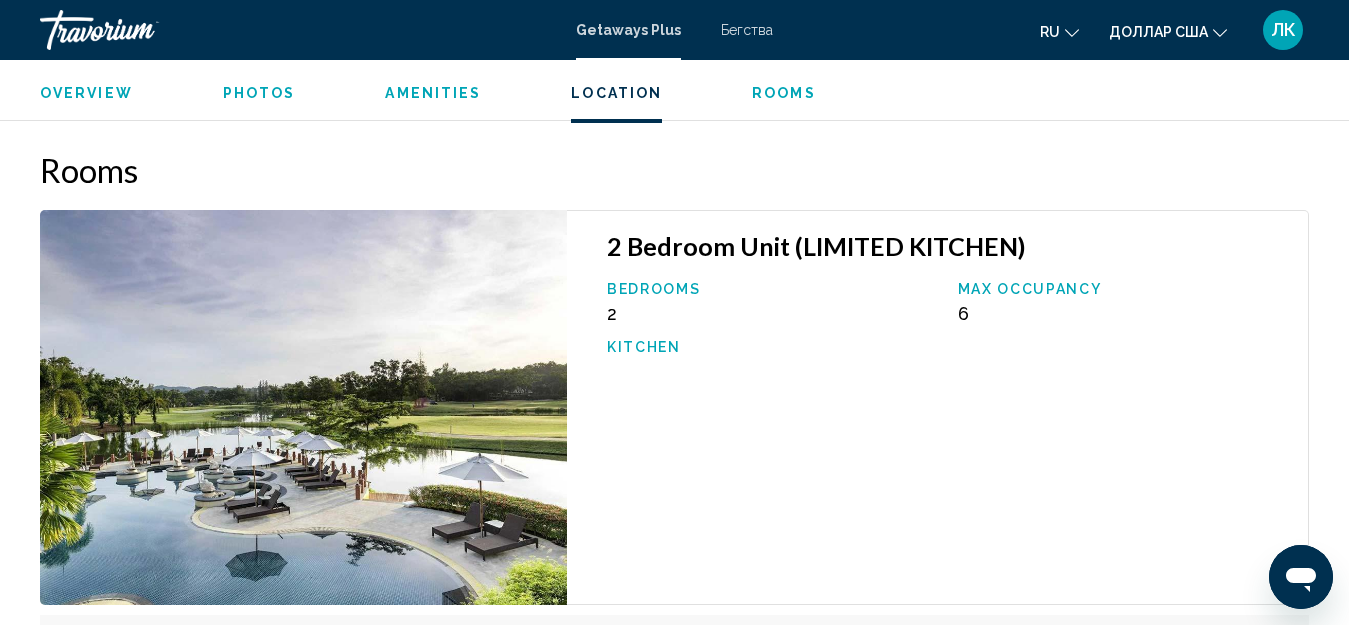 click on "Rooms" at bounding box center (784, 93) 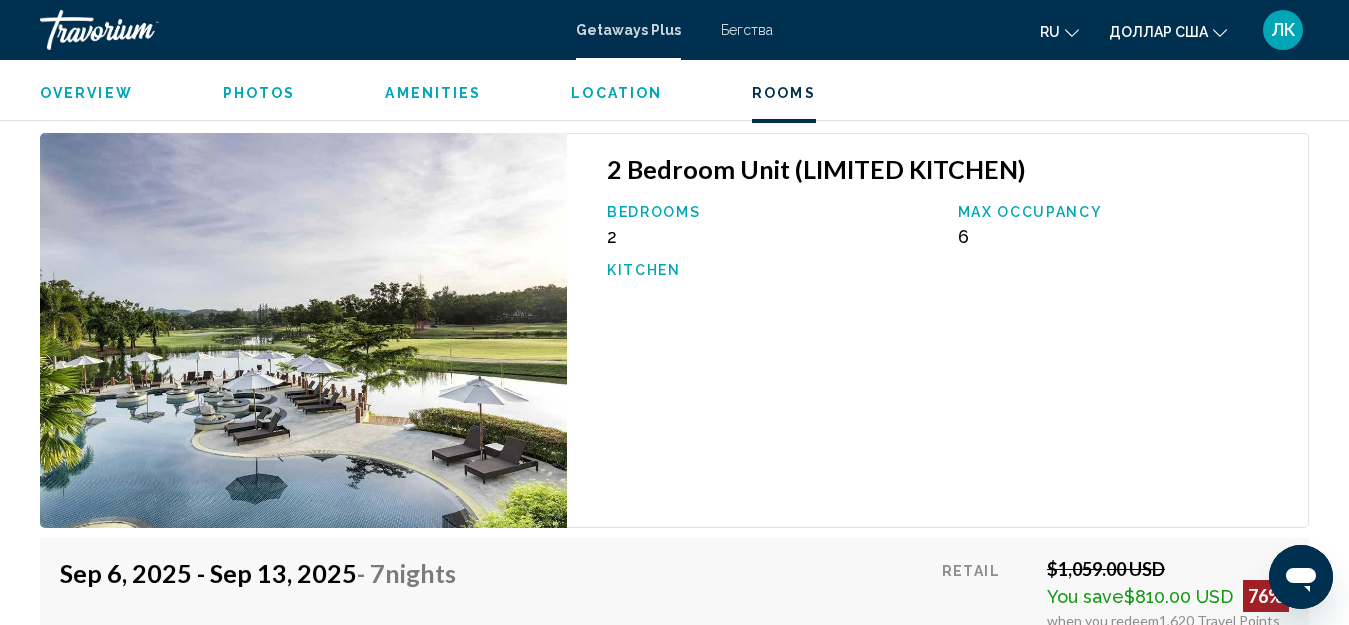 scroll, scrollTop: 3491, scrollLeft: 0, axis: vertical 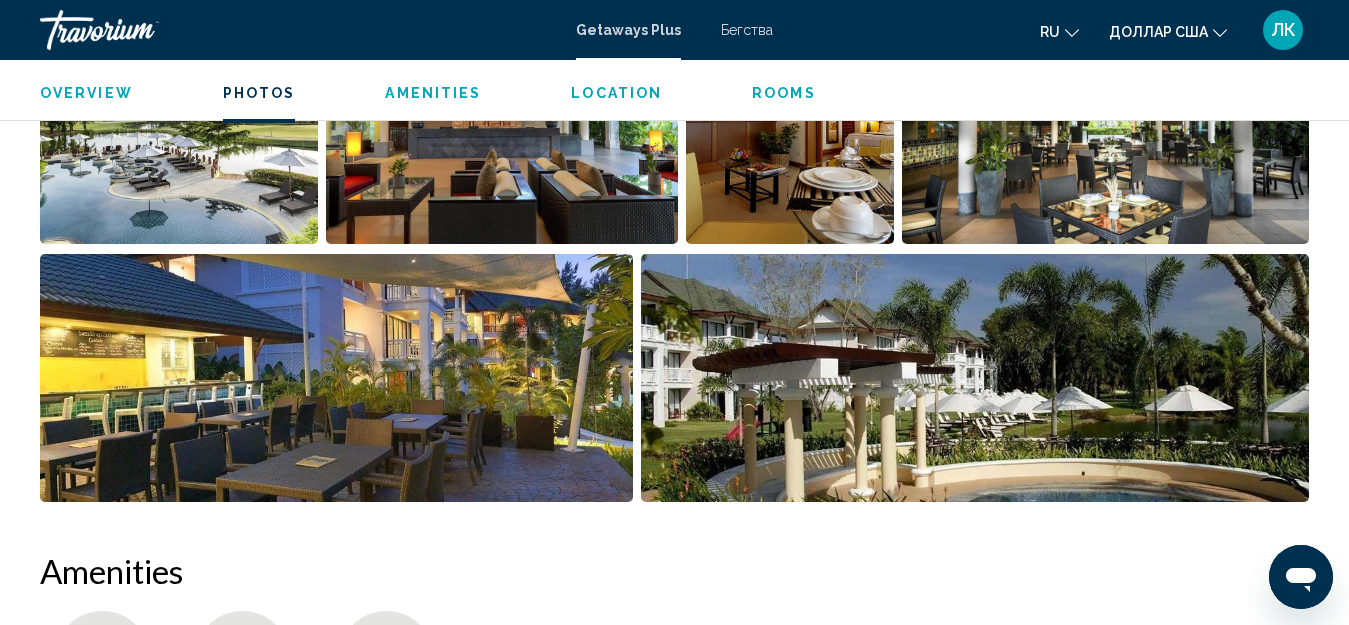 click on "Overview Type Resort All-Inclusive No All-Inclusive Address [NUMBER] [STREET] [CITY], [CITY], [POSTAL_CODE], [COUNTRY] Description Located amid palm trees and lush tropical surroundings, overlooking the golf club's scenic fairways, sits the family-friendly [BRAND] at [BRAND] [BRAND]. Units are spacious and feature a separate living and dining area, kitchen, and modern furnishings. With a variety of on-site amenities, including a swimming pool with waterslide, pool bar, and kids' club, guests will be kept well entertained. The on-site restaurant offers an array of authentic Thai dishes. Read more
Photos Amenities
Room Service
Swimming Pool
Fitness Center Bar/Cocktail Lounge Beach/Pool Towels Dry Cleaning Service Golf (18 Holes) Housekeeping Internet Access Restaurant Room Service Swimming Pool(s) ATM (Cash Machine)" at bounding box center (674, 1335) 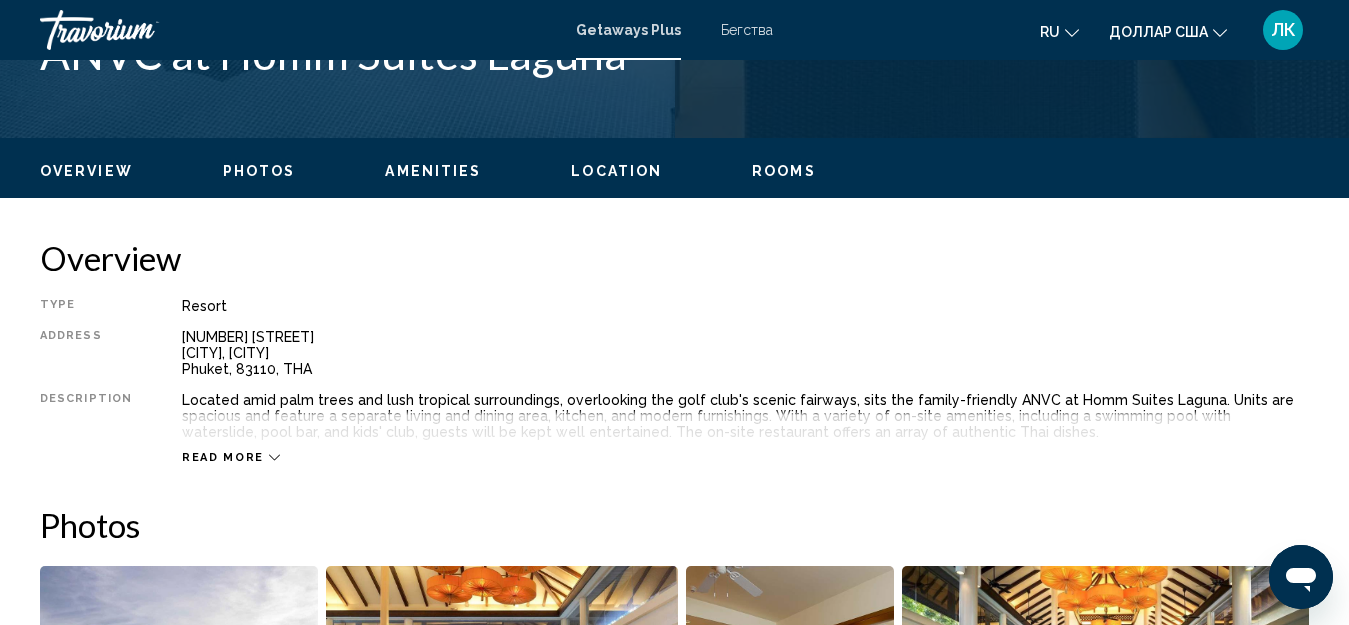 scroll, scrollTop: 864, scrollLeft: 0, axis: vertical 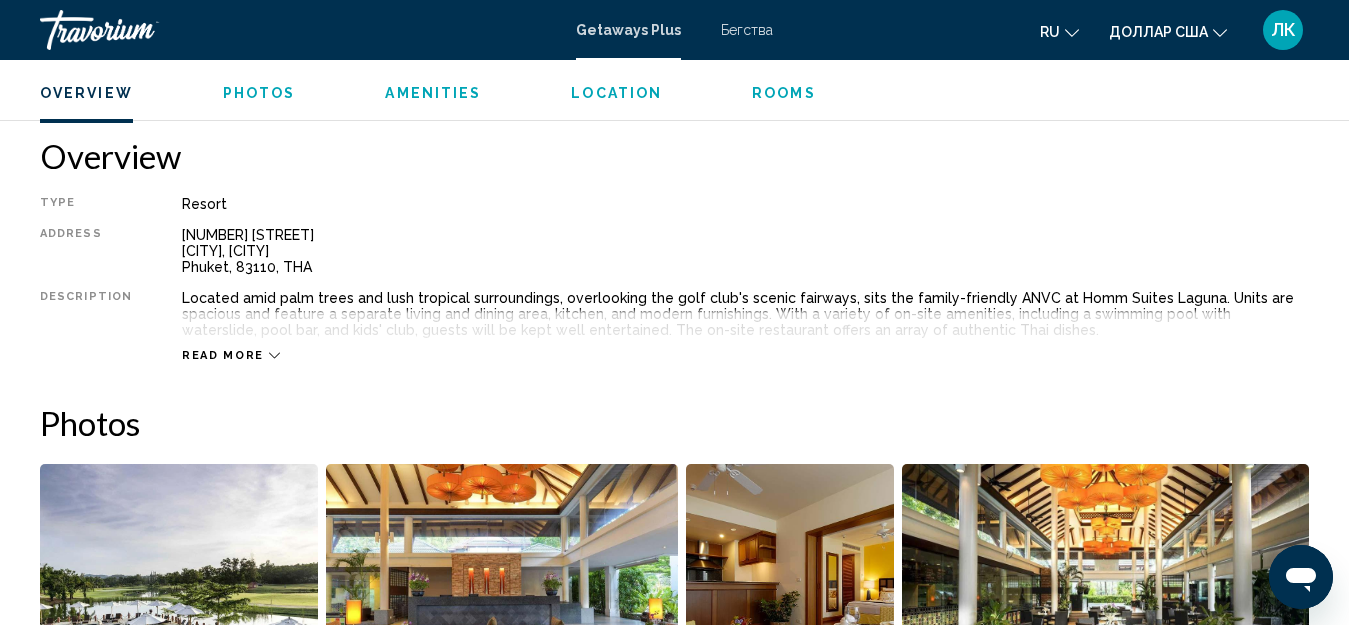click 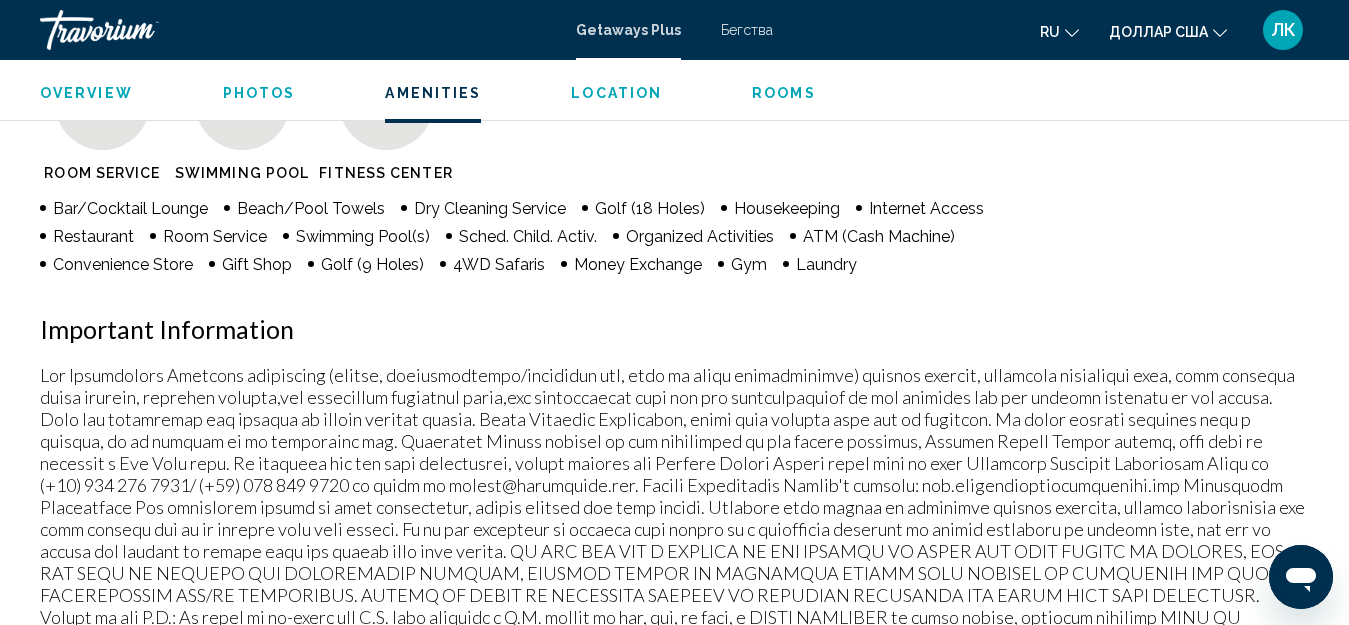 scroll, scrollTop: 2015, scrollLeft: 0, axis: vertical 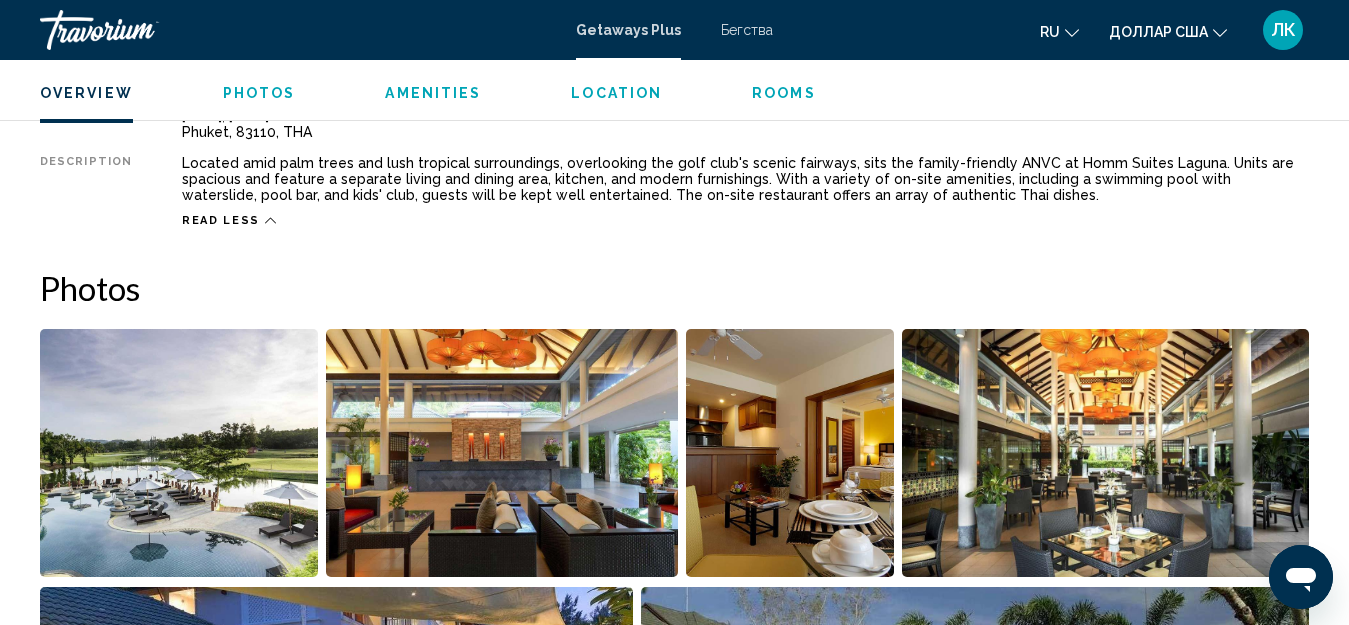 click on "Overview Type Resort All-Inclusive No All-Inclusive Address [NUMBER] [STREET] [CITY], [CITY], [POSTAL_CODE], [COUNTRY] Description Located amid palm trees and lush tropical surroundings, overlooking the golf club's scenic fairways, sits the family-friendly [BRAND] at [BRAND] [BRAND]. Units are spacious and feature a separate living and dining area, kitchen, and modern furnishings. With a variety of on-site amenities, including a swimming pool with waterslide, pool bar, and kids' club, guests will be kept well entertained. The on-site restaurant offers an array of authentic Thai dishes. Read less
Photos Amenities
Room Service
Swimming Pool
Fitness Center Bar/Cocktail Lounge Beach/Pool Towels Dry Cleaning Service Golf (18 Holes) Housekeeping Internet Access Restaurant Room Service Swimming Pool(s) ATM (Cash Machine)" at bounding box center [674, 1668] 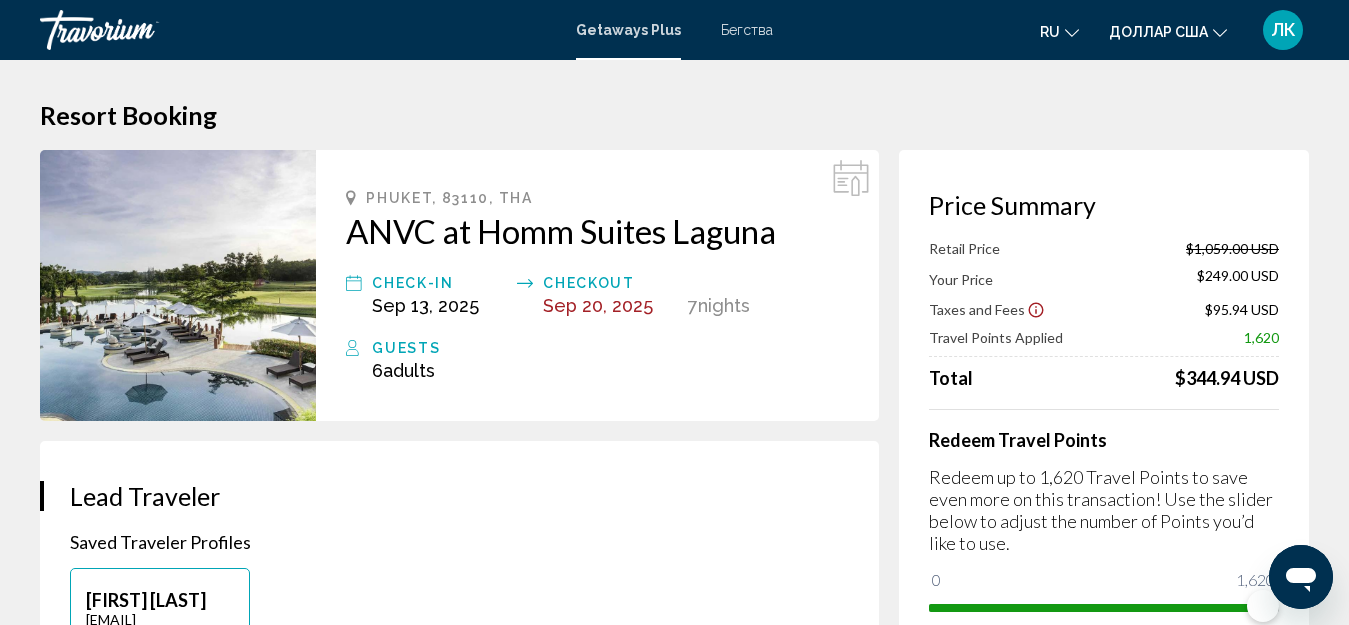 click 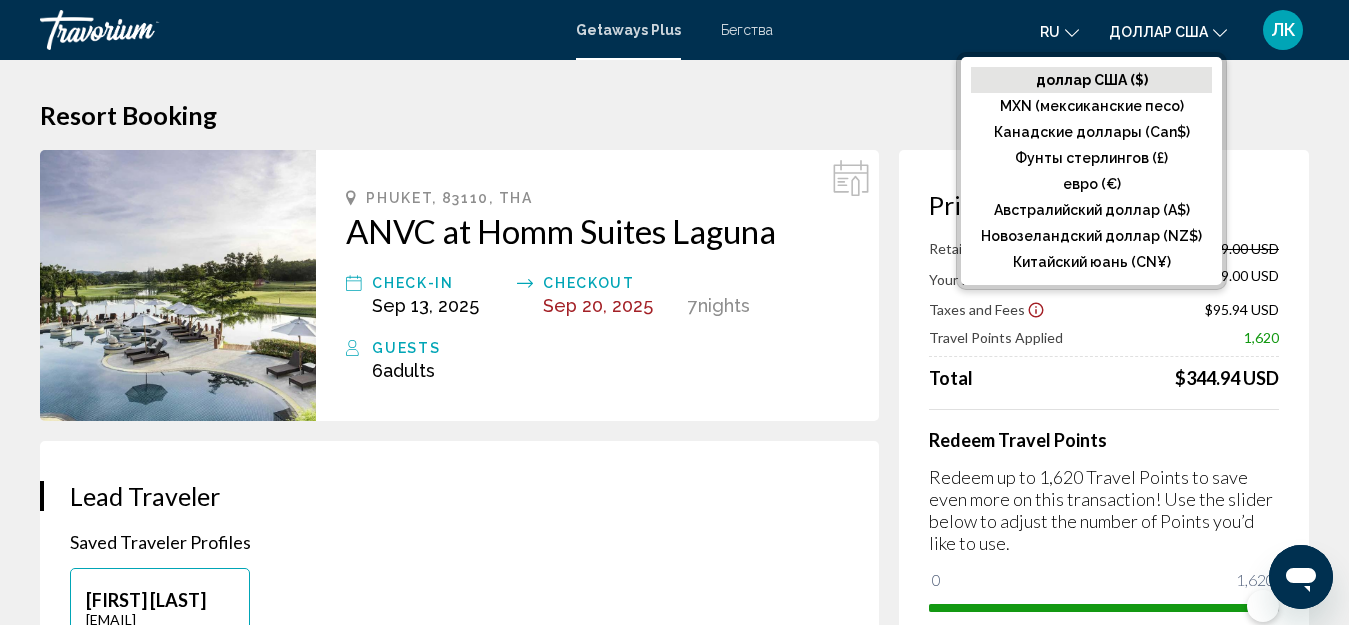 click on "Resort Booking" at bounding box center [674, 115] 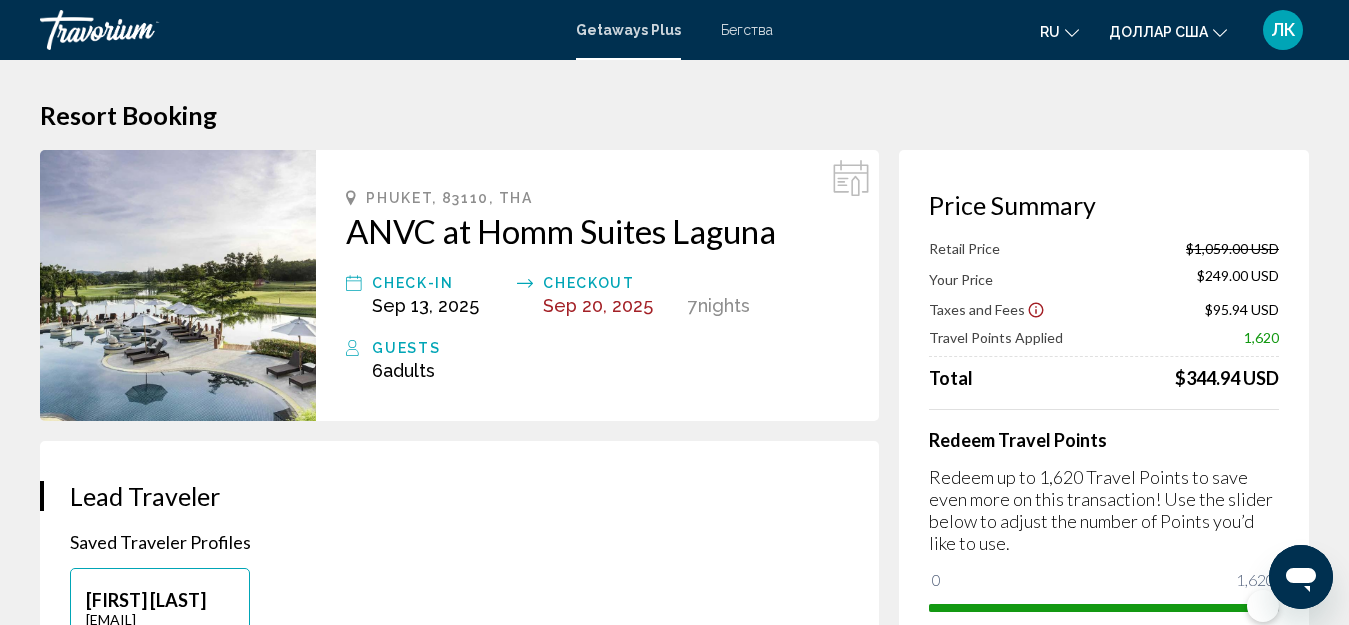 scroll, scrollTop: 592, scrollLeft: 0, axis: vertical 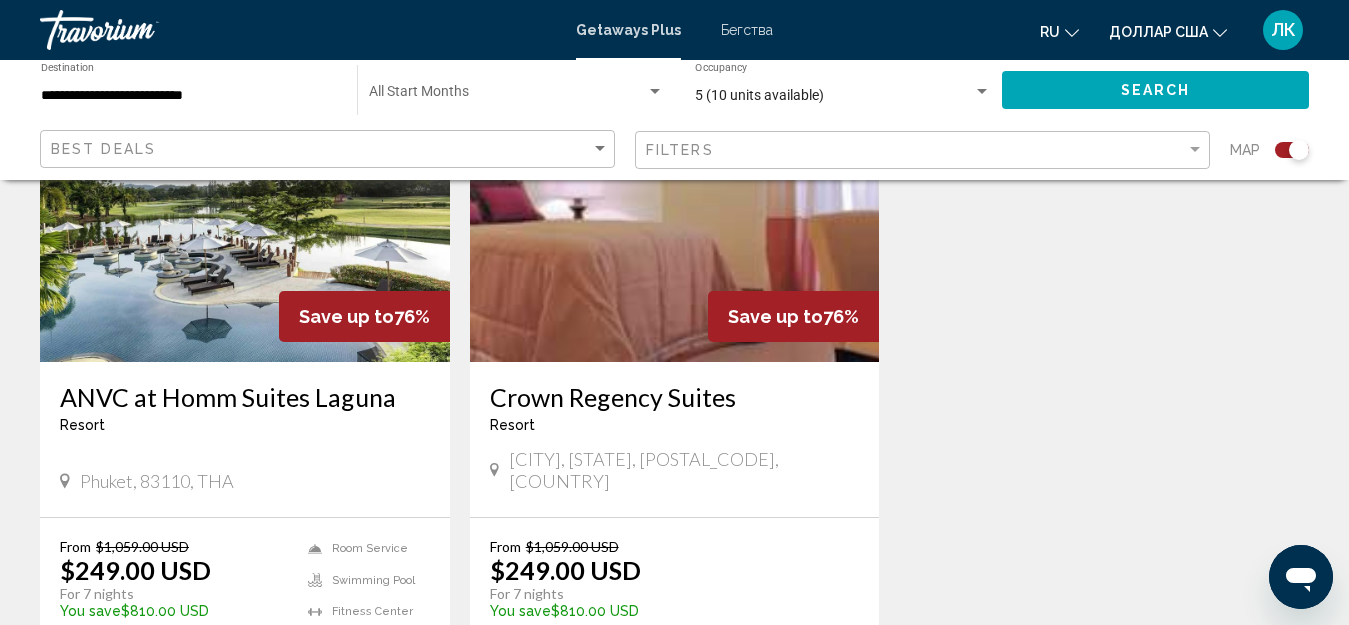 click at bounding box center (675, 202) 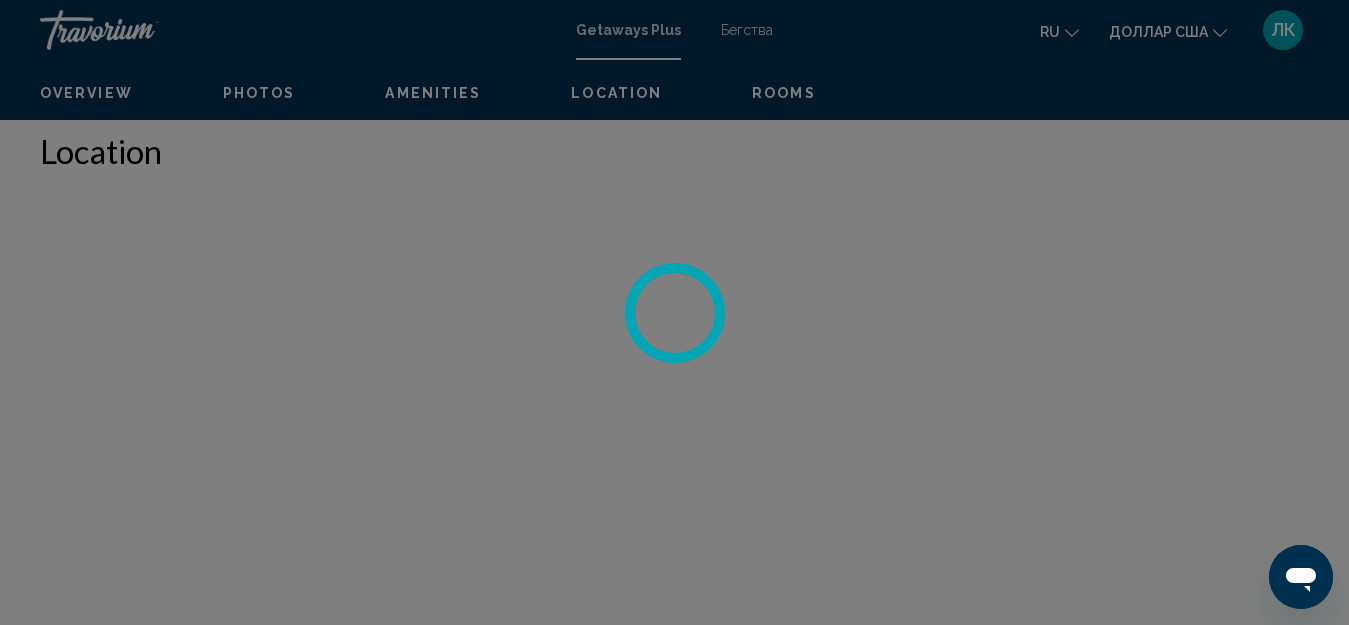 scroll, scrollTop: 222, scrollLeft: 0, axis: vertical 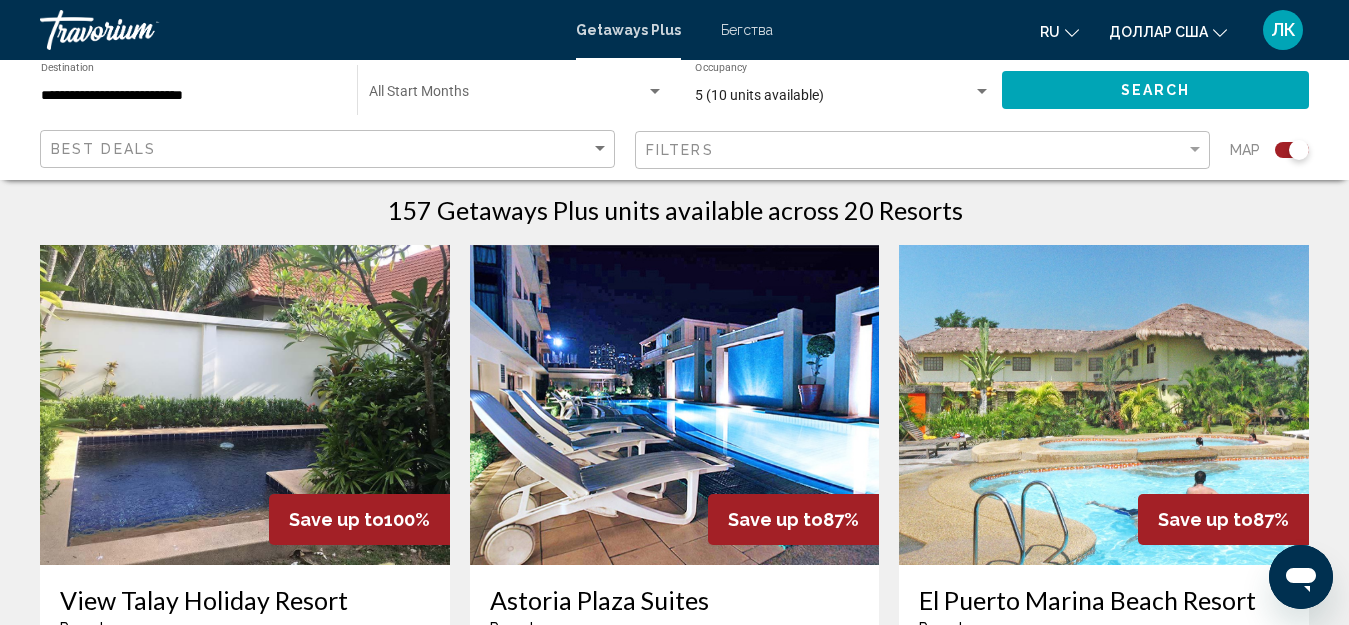 click at bounding box center (675, 405) 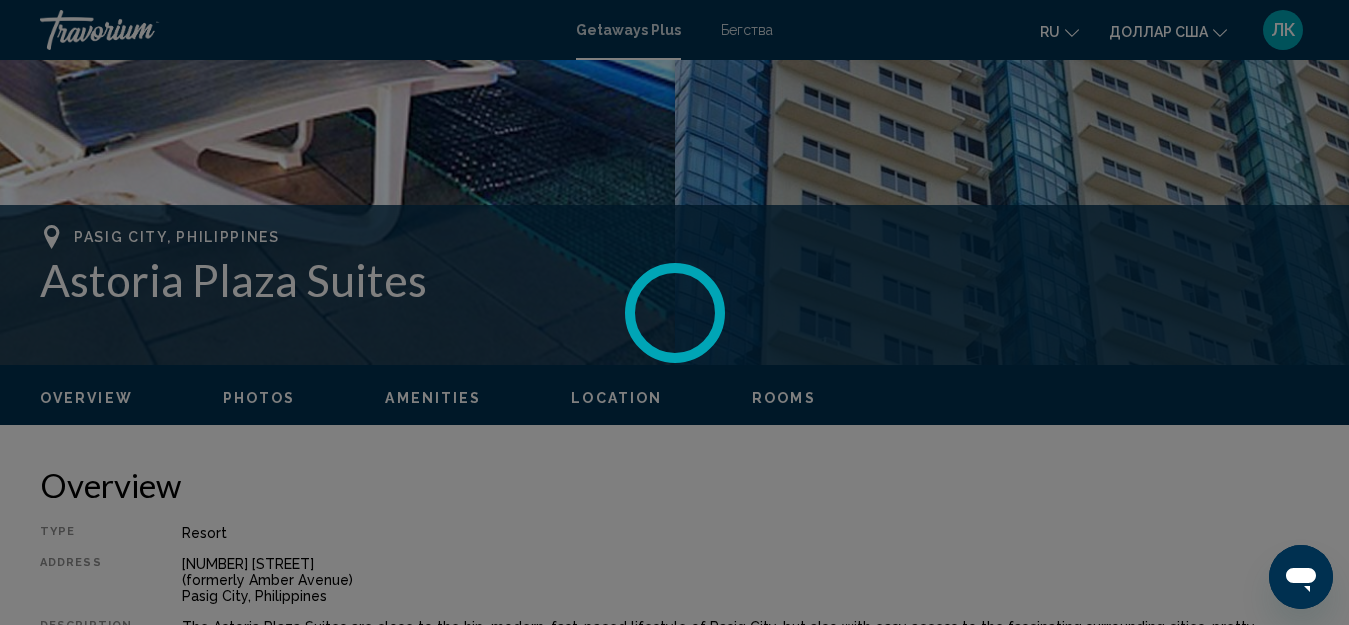 scroll, scrollTop: 222, scrollLeft: 0, axis: vertical 